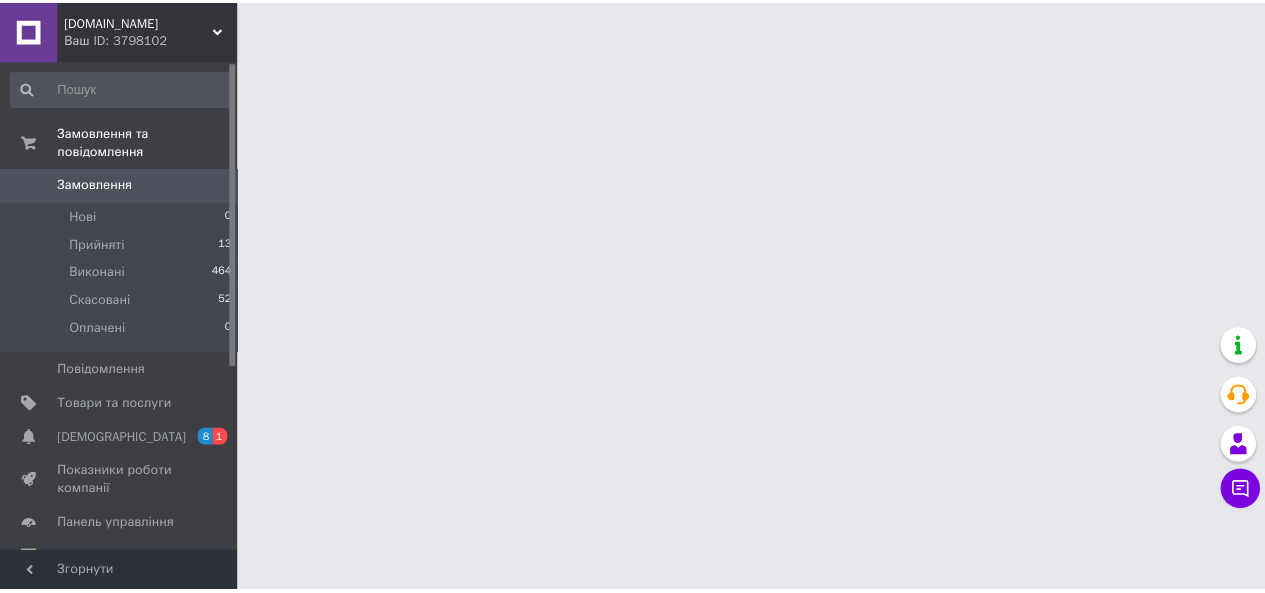 scroll, scrollTop: 0, scrollLeft: 0, axis: both 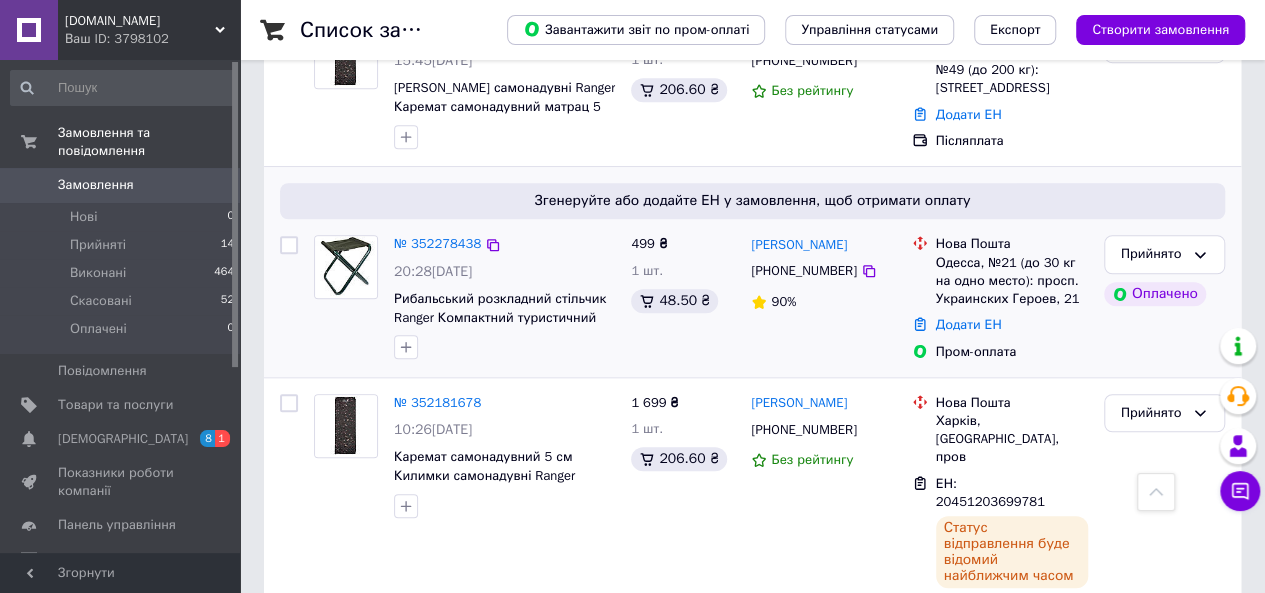 click on "90%" at bounding box center (823, 302) 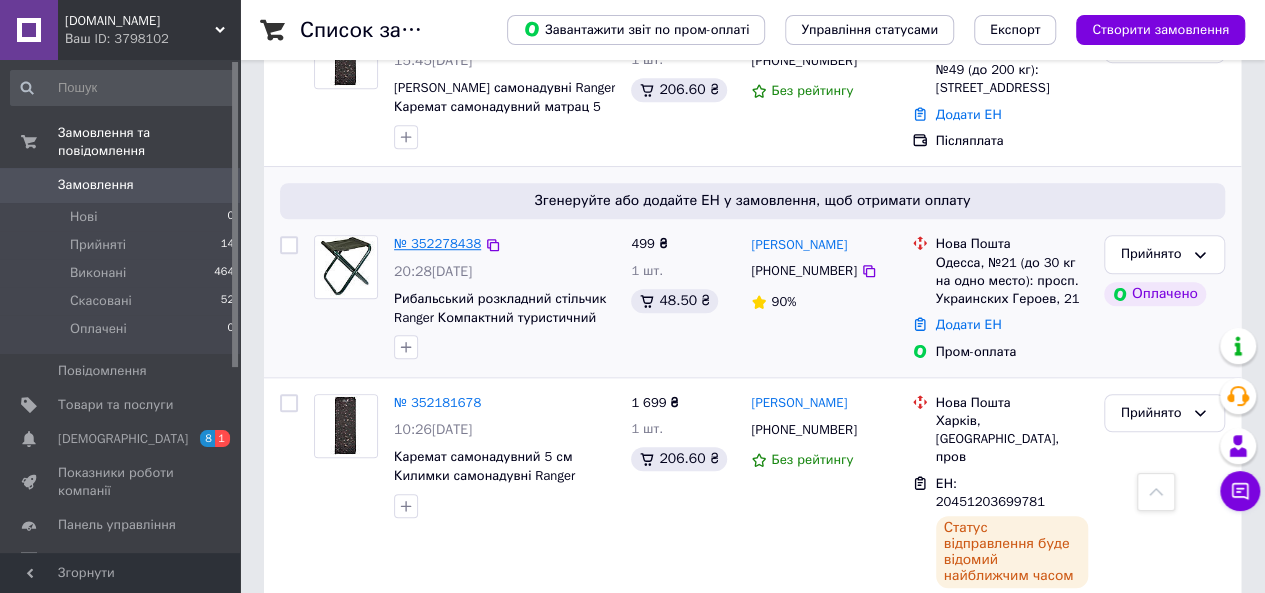 click on "№ 352278438" at bounding box center (437, 244) 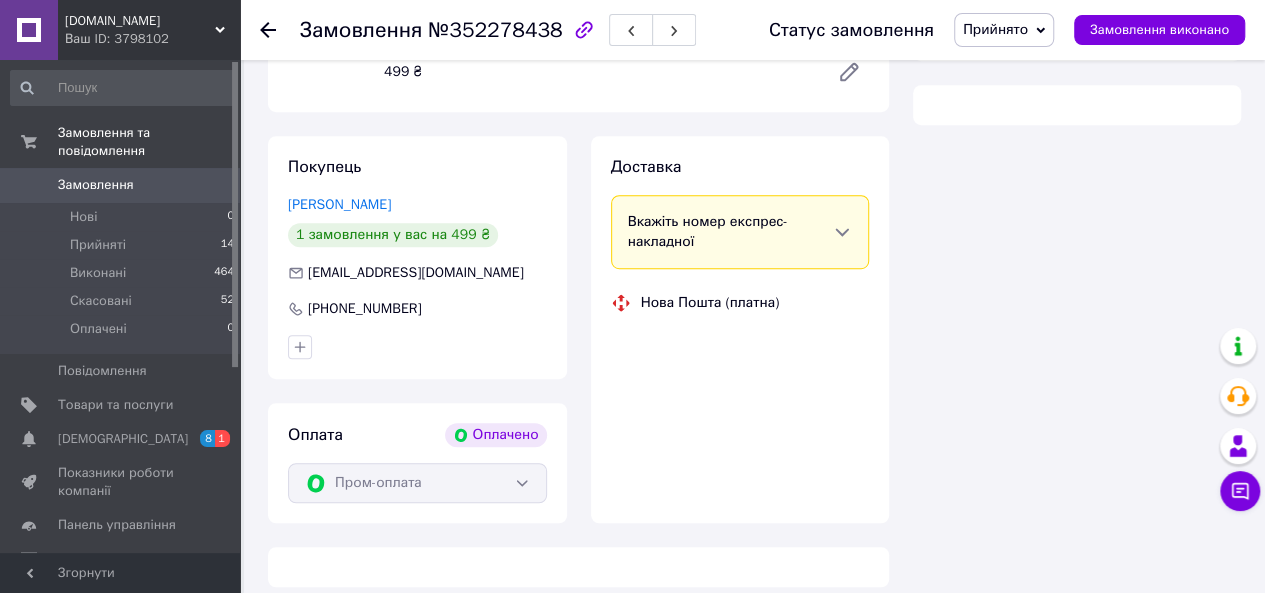 scroll, scrollTop: 614, scrollLeft: 0, axis: vertical 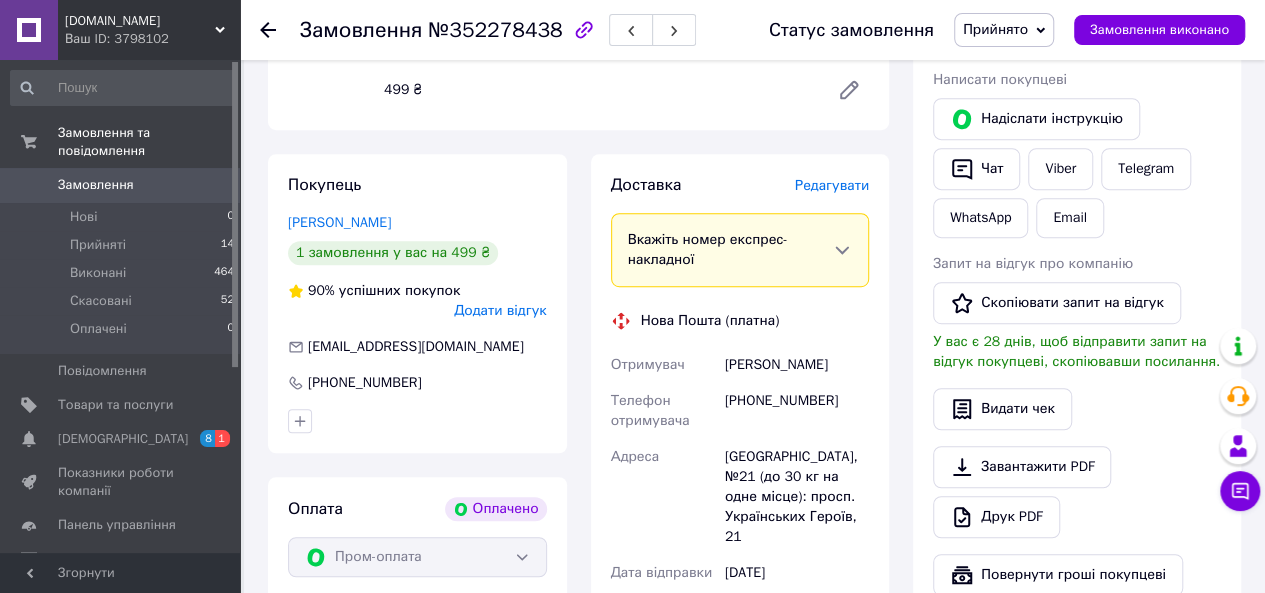 click on "Редагувати" at bounding box center (832, 185) 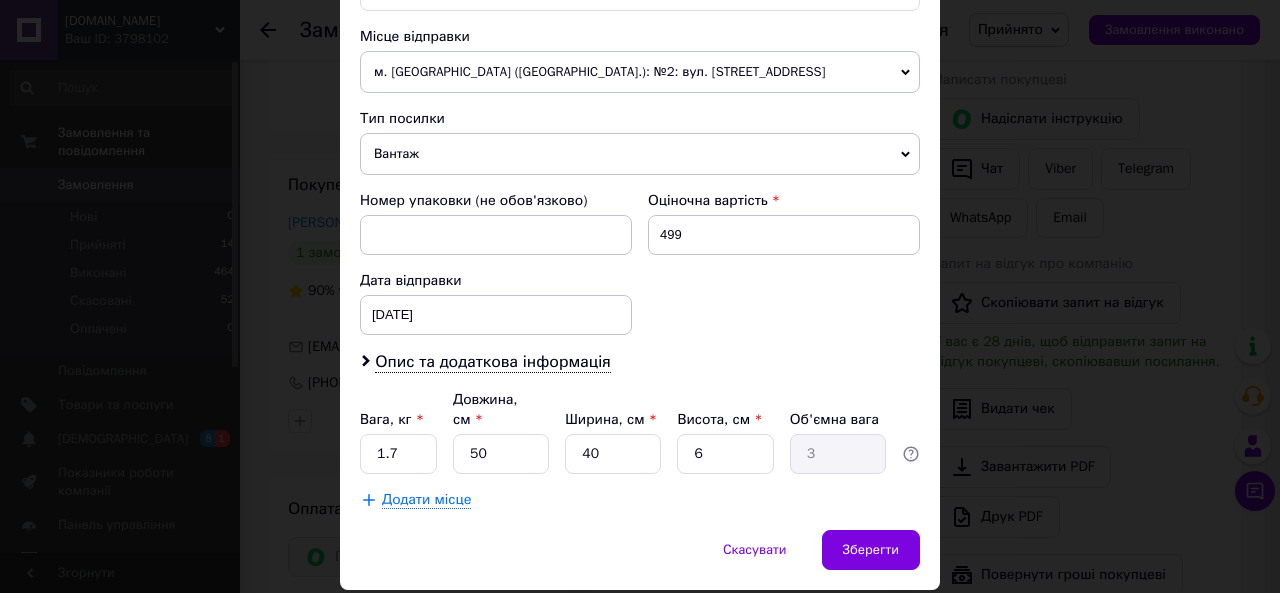 scroll, scrollTop: 726, scrollLeft: 0, axis: vertical 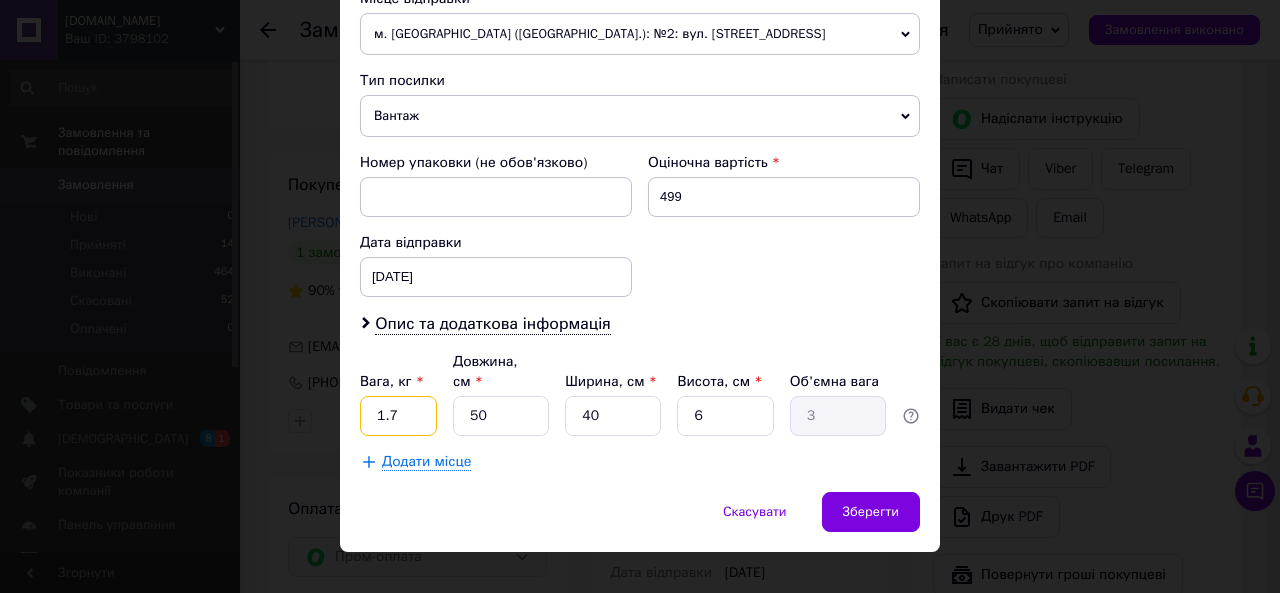 click on "1.7" at bounding box center [398, 416] 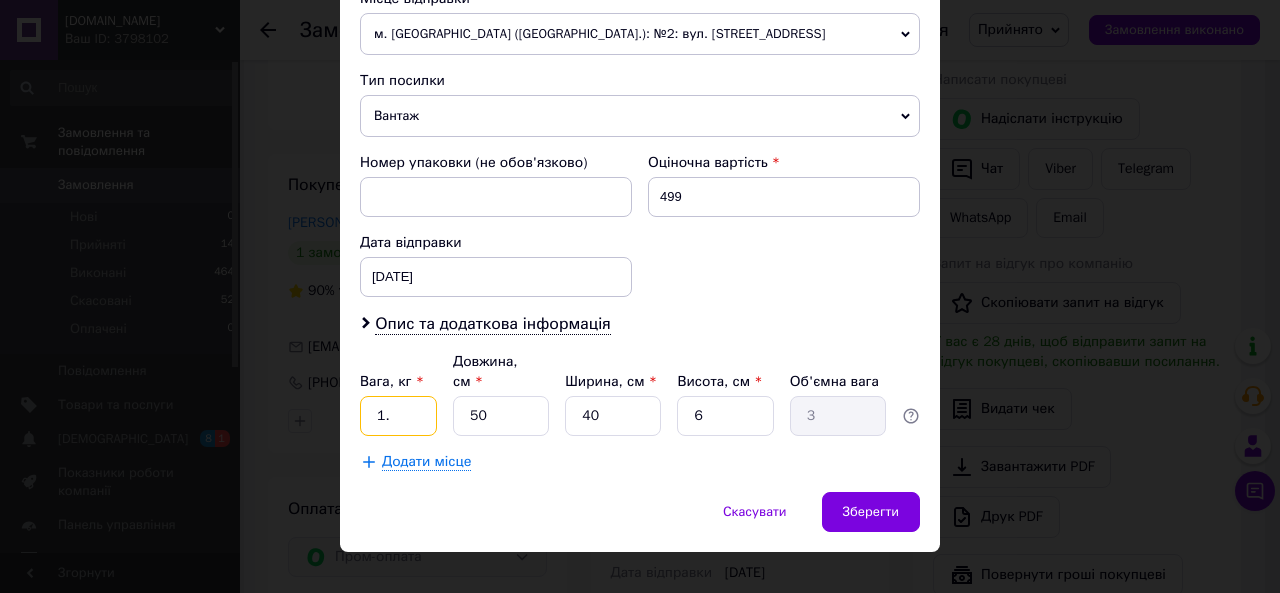 type on "1" 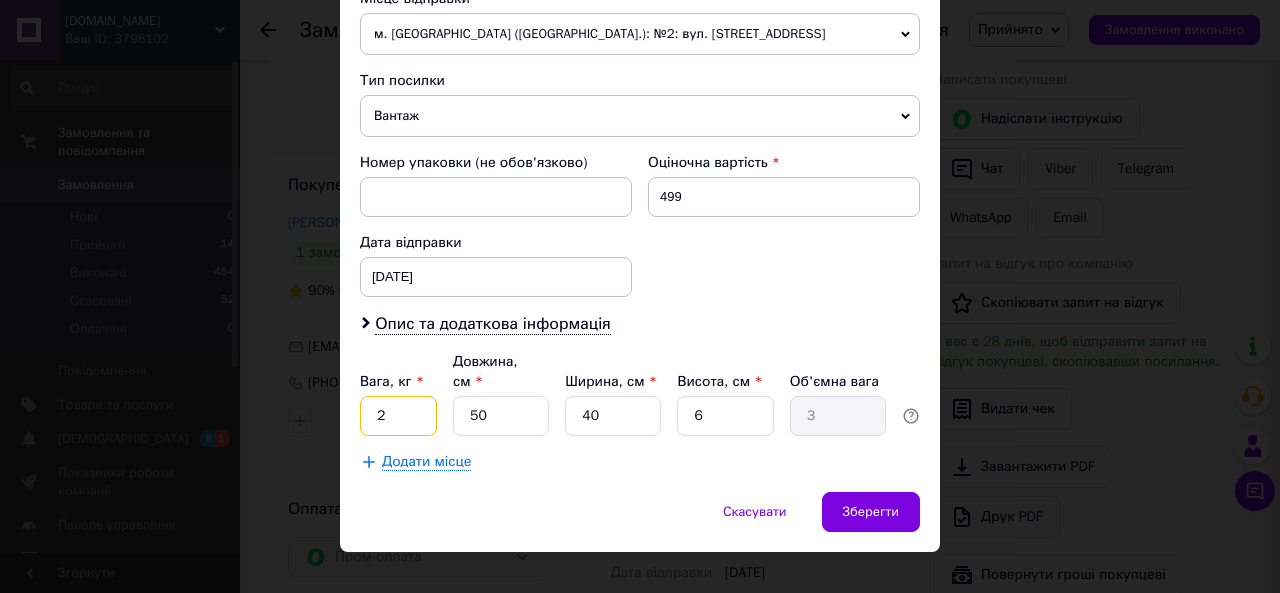 type on "2" 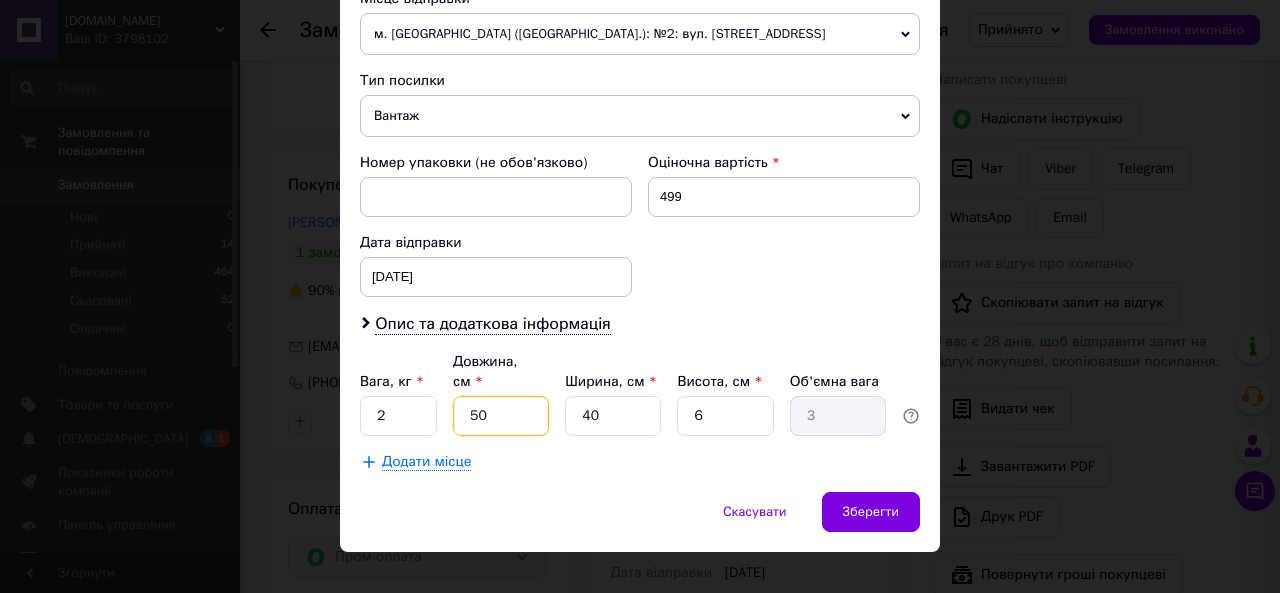 click on "50" at bounding box center (501, 416) 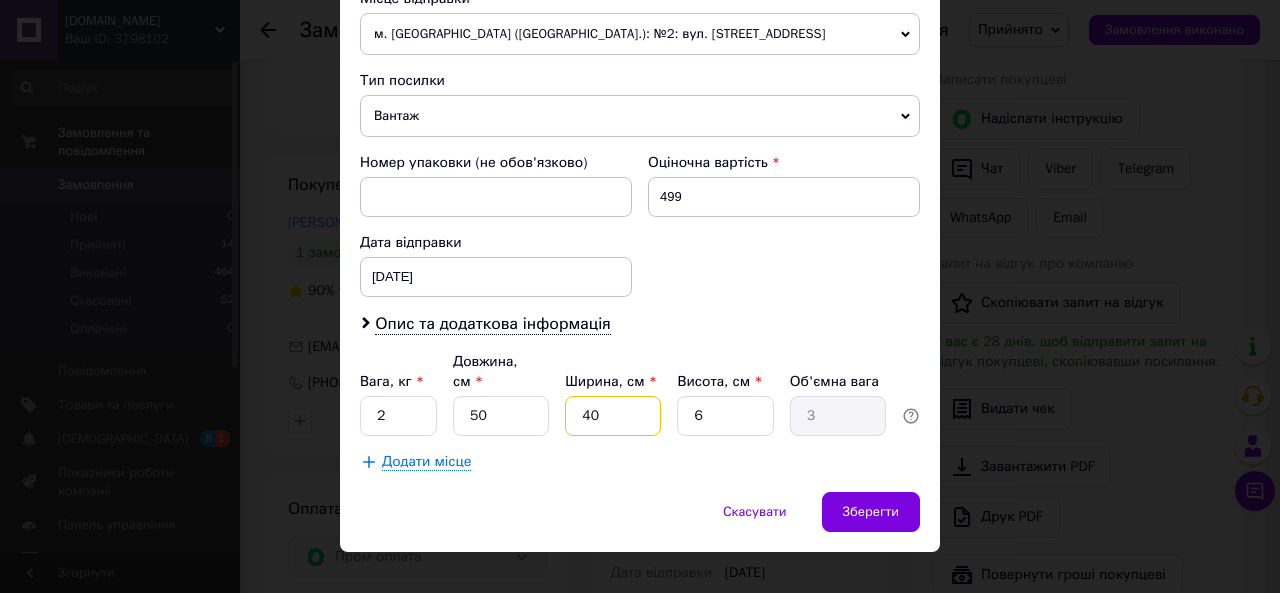 click on "40" at bounding box center [613, 416] 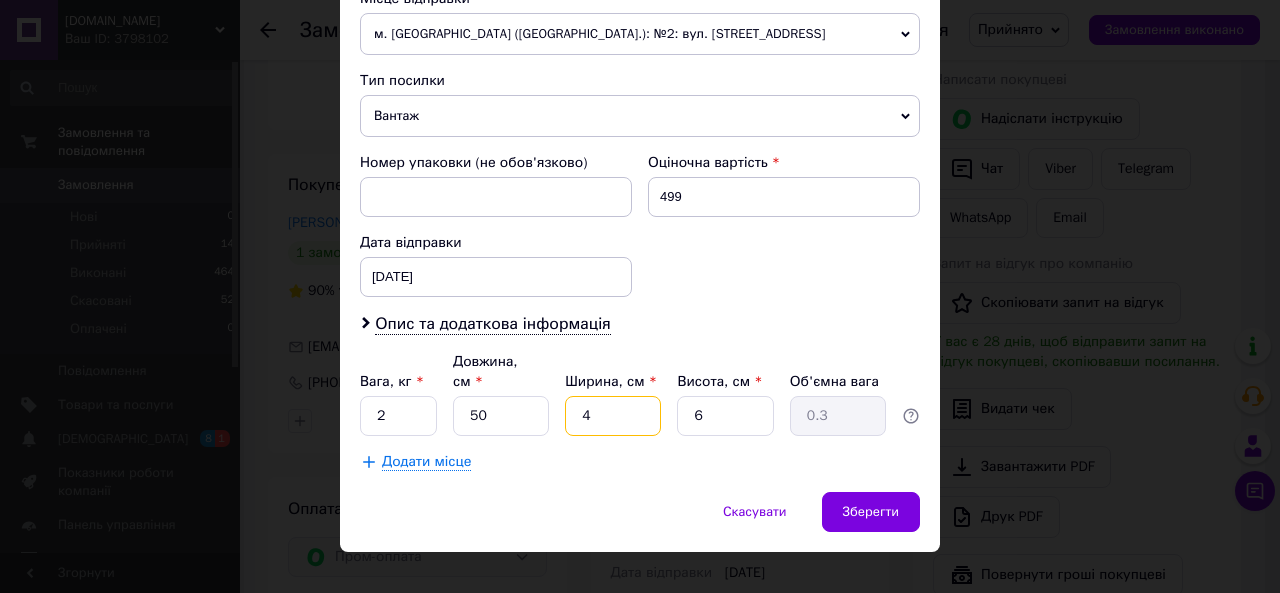 type on "49" 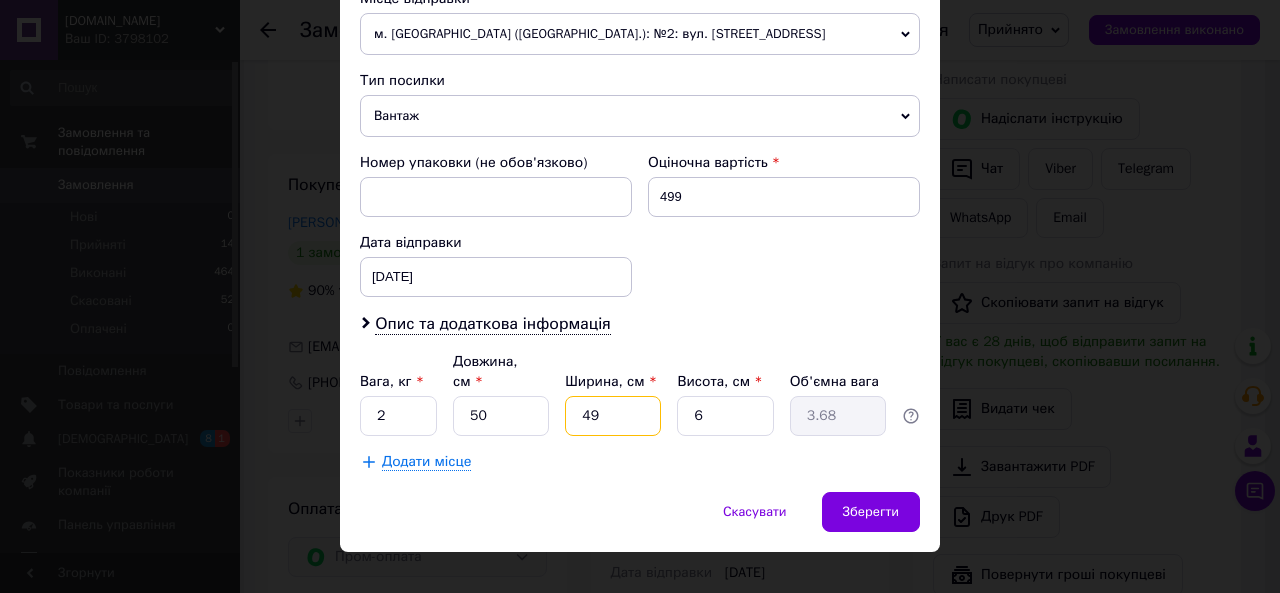 type on "49" 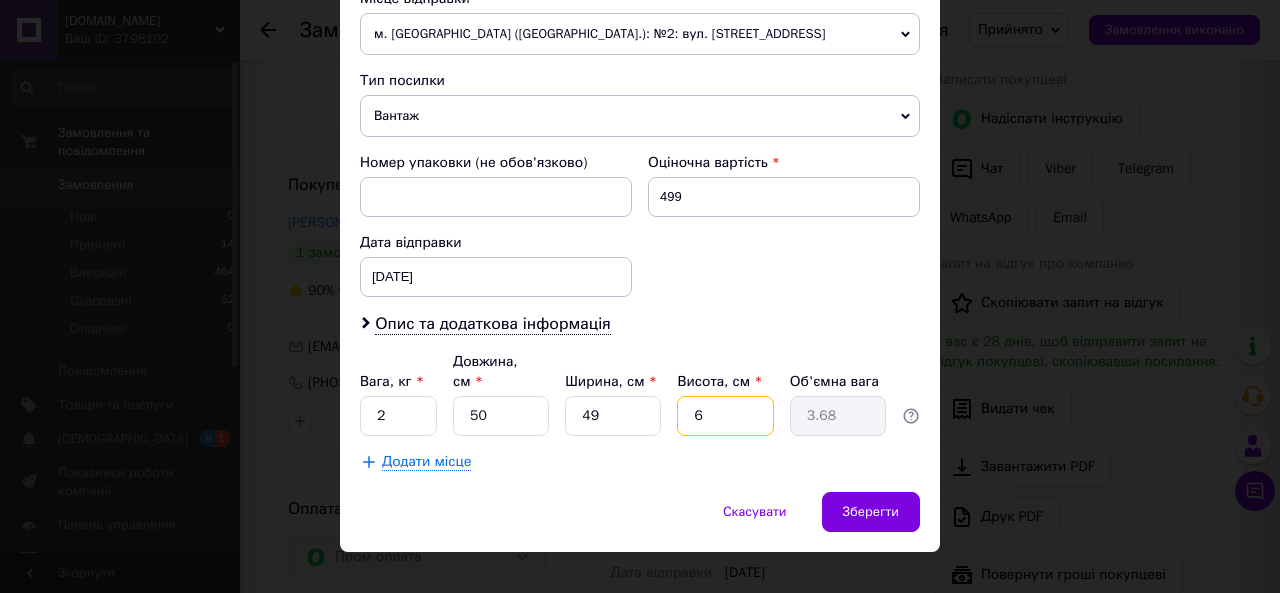 click on "6" at bounding box center (725, 416) 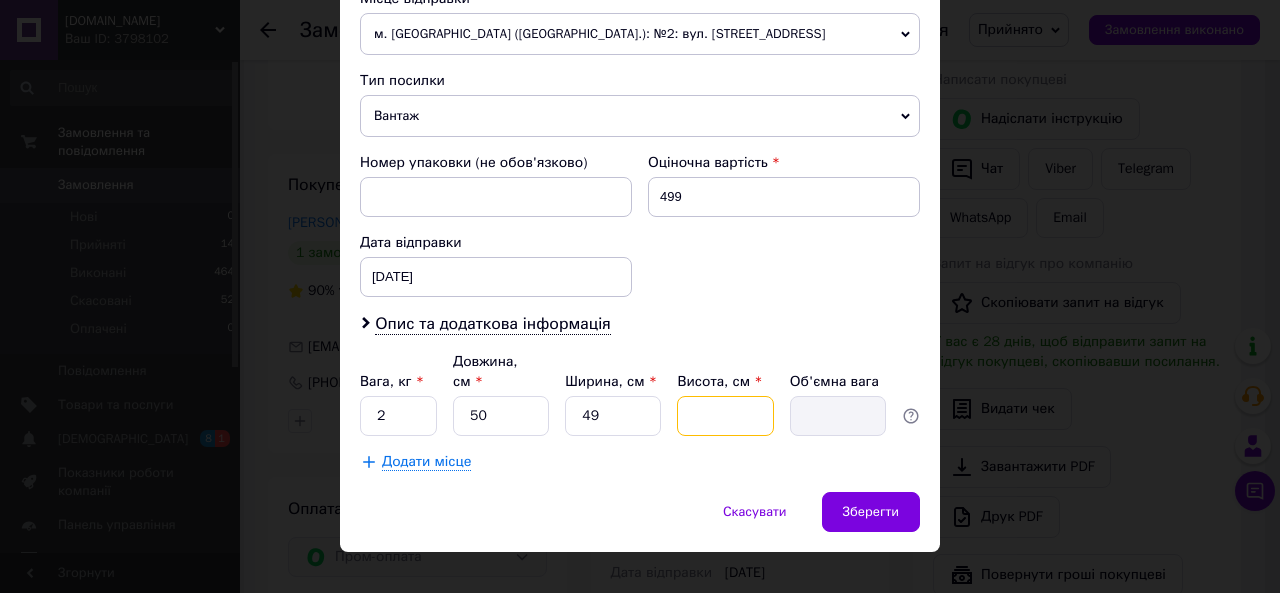 type on "1" 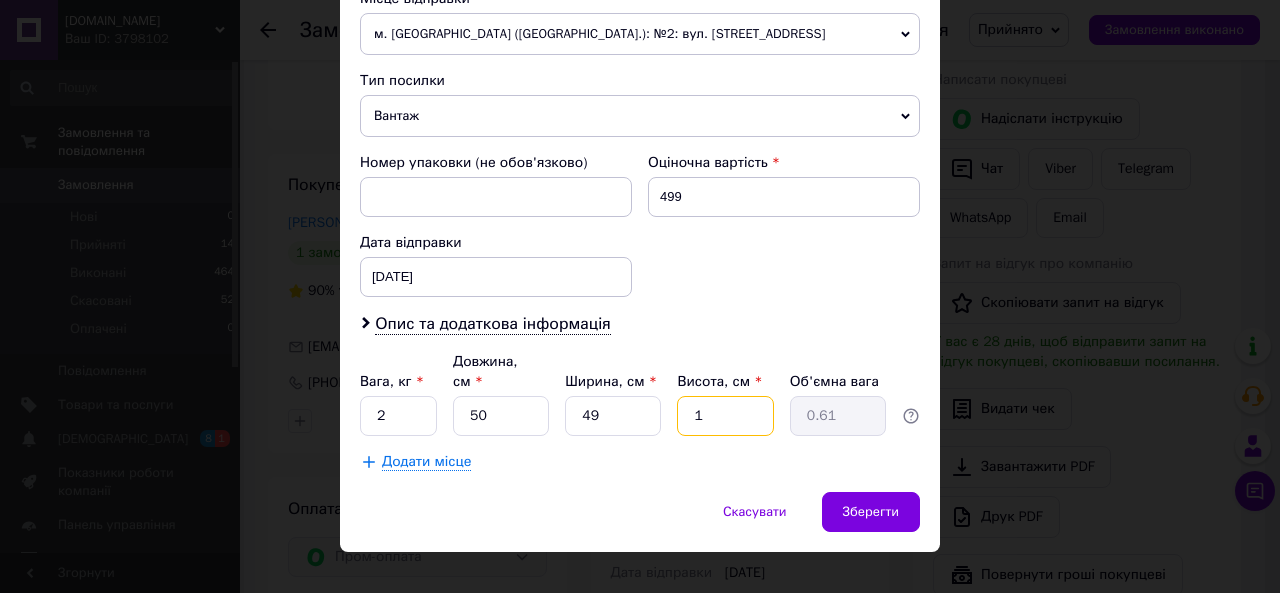 type on "11" 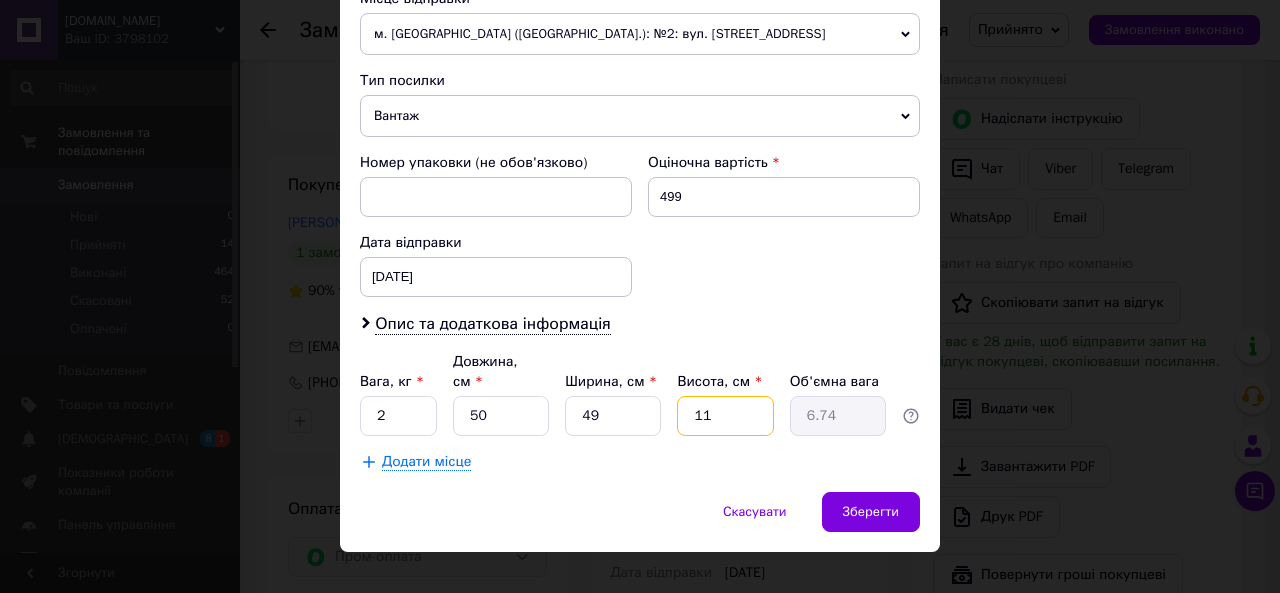 type on "11" 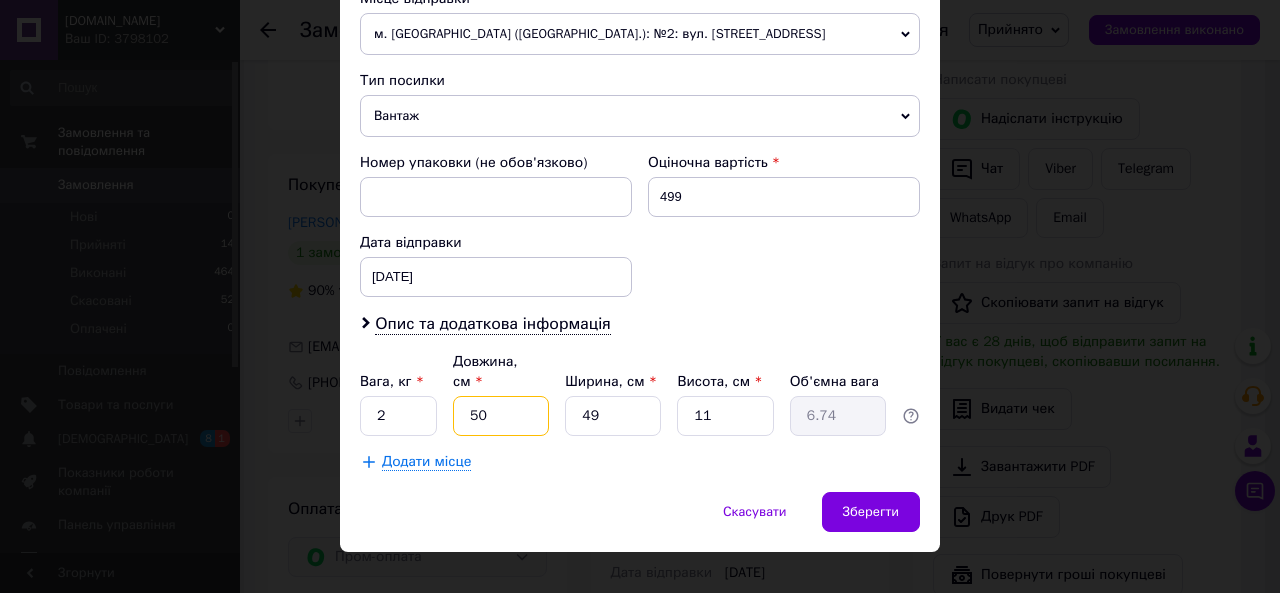 click on "50" at bounding box center [501, 416] 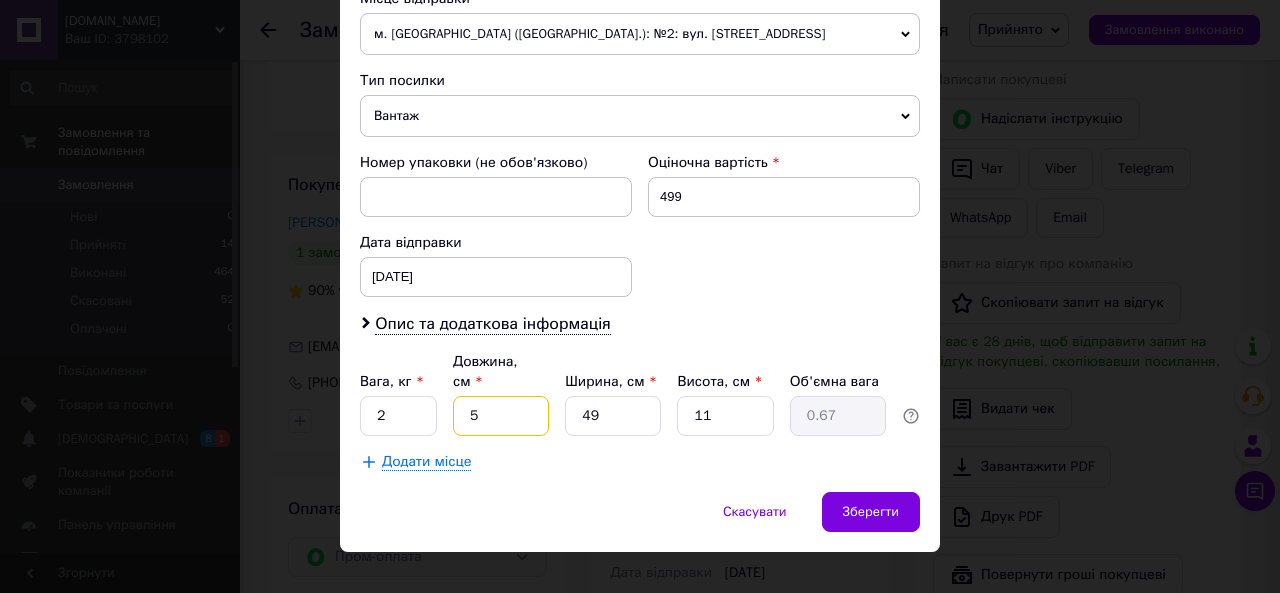 type on "55" 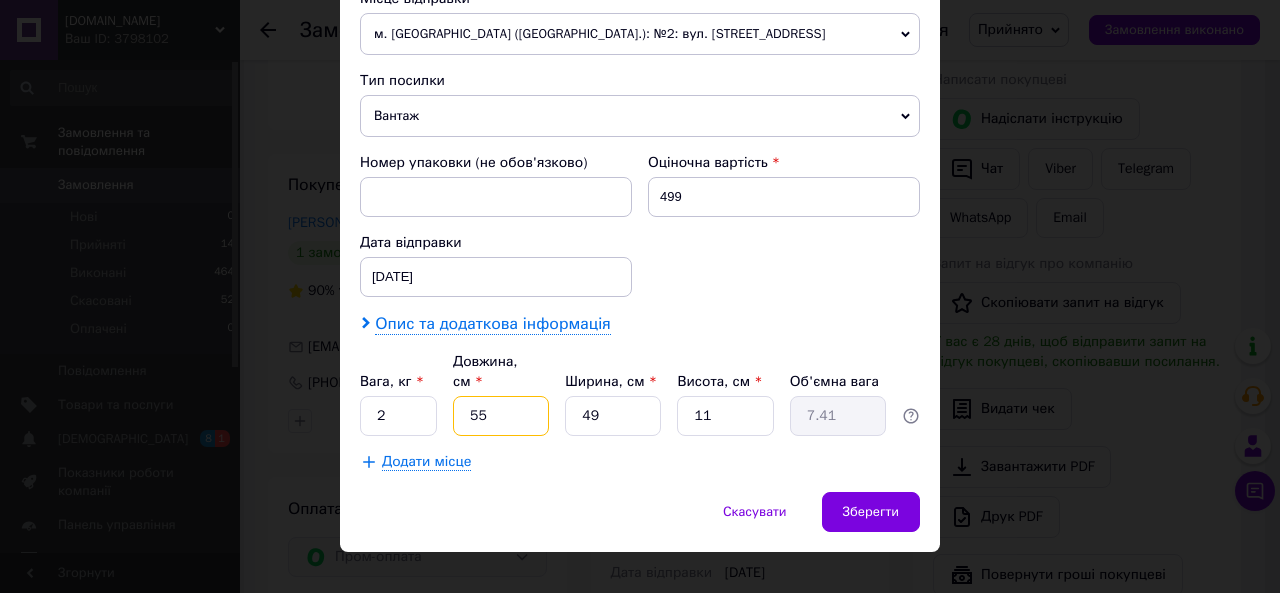 type on "55" 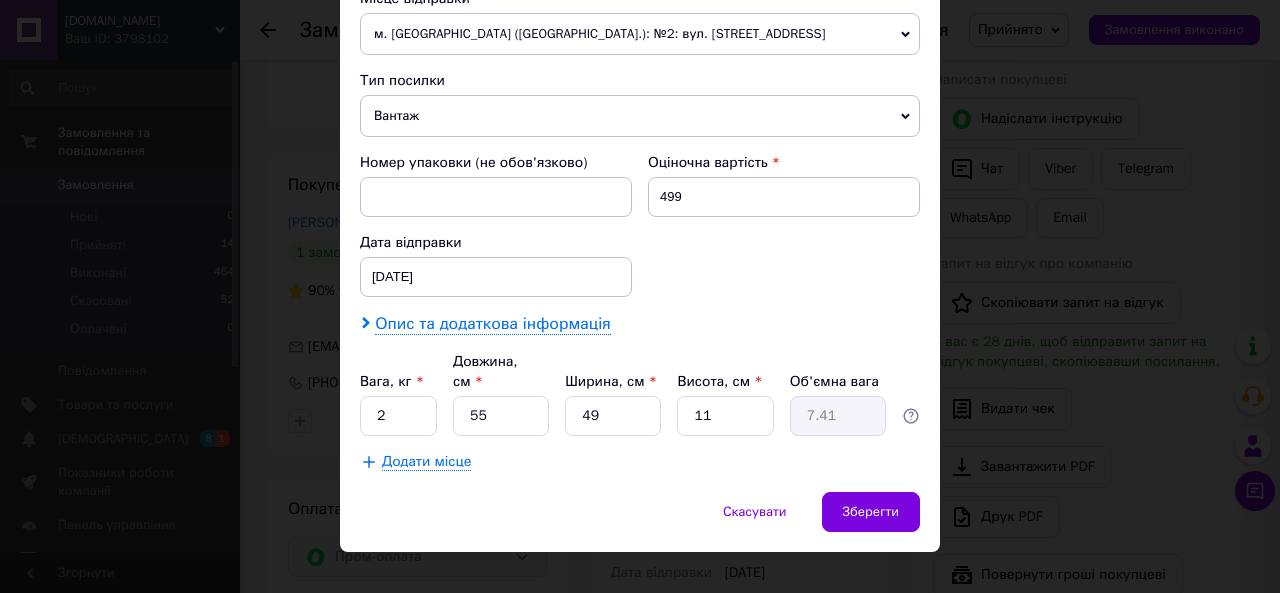 click on "Опис та додаткова інформація" at bounding box center [492, 324] 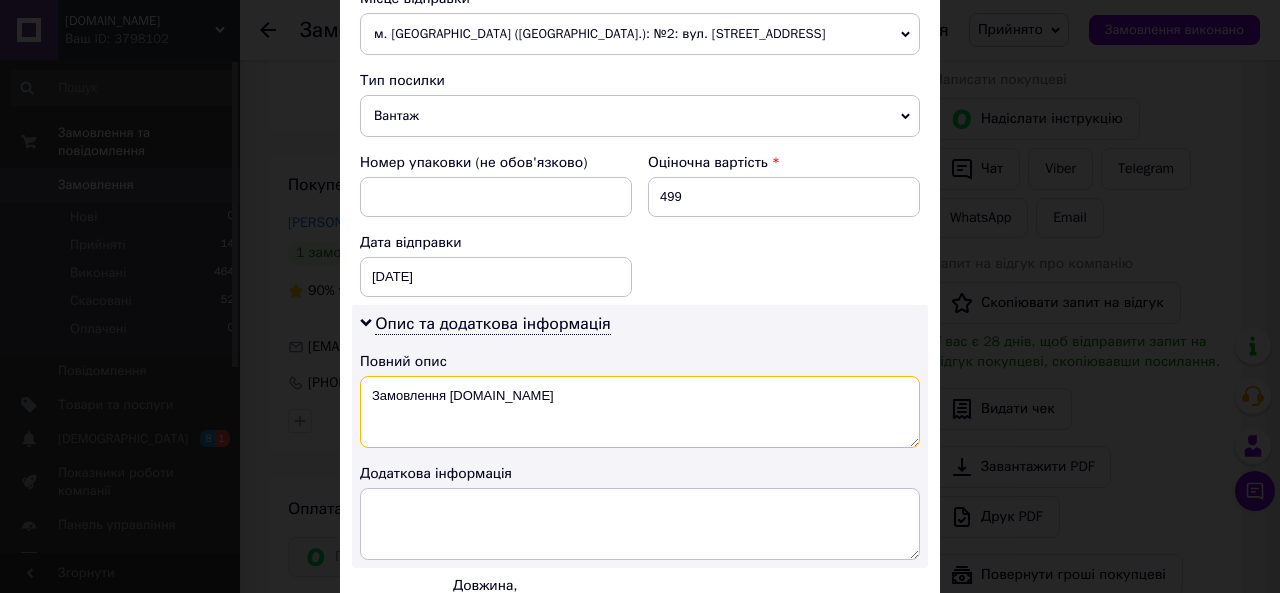 click on "Замовлення [DOMAIN_NAME]" at bounding box center (640, 412) 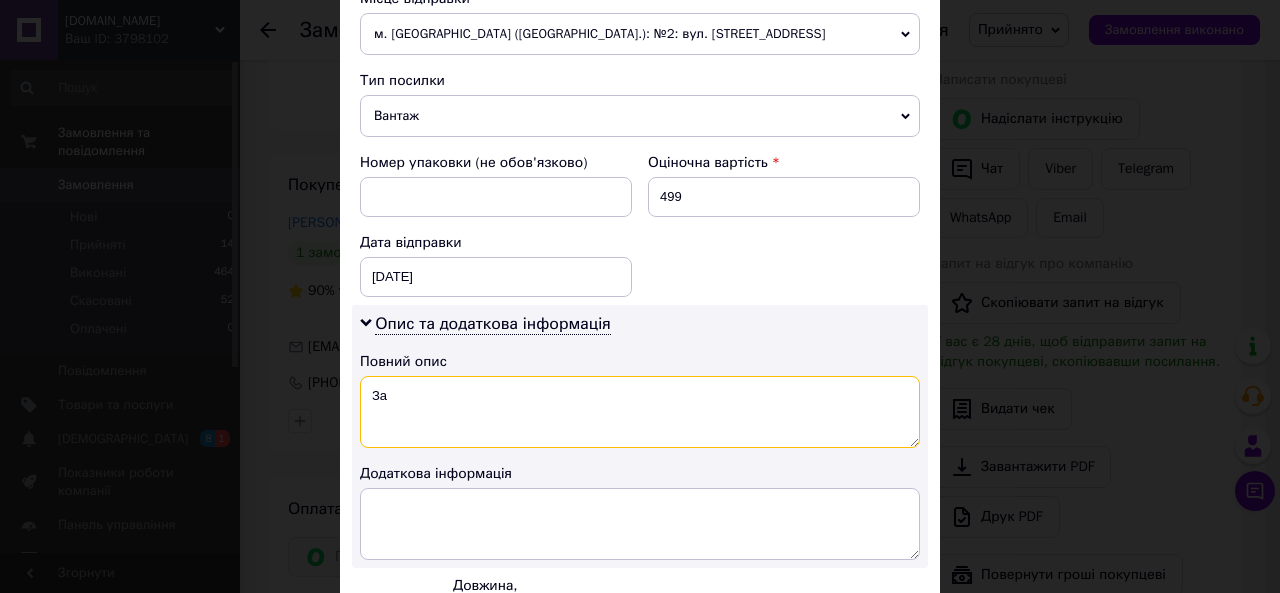 type on "З" 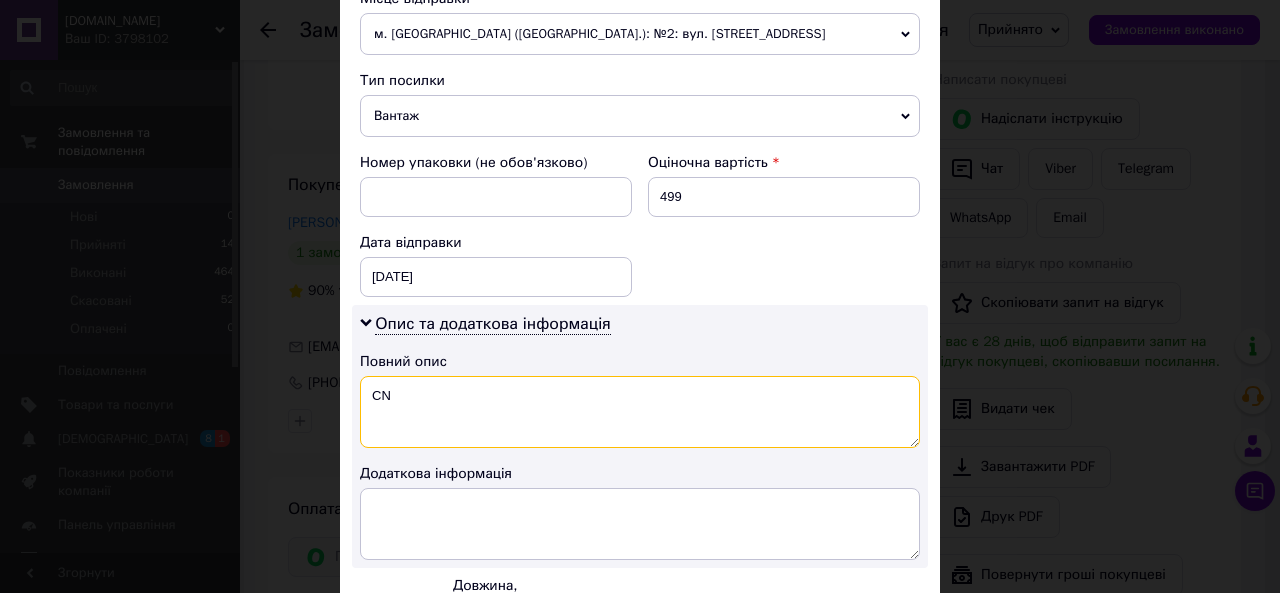 type on "C" 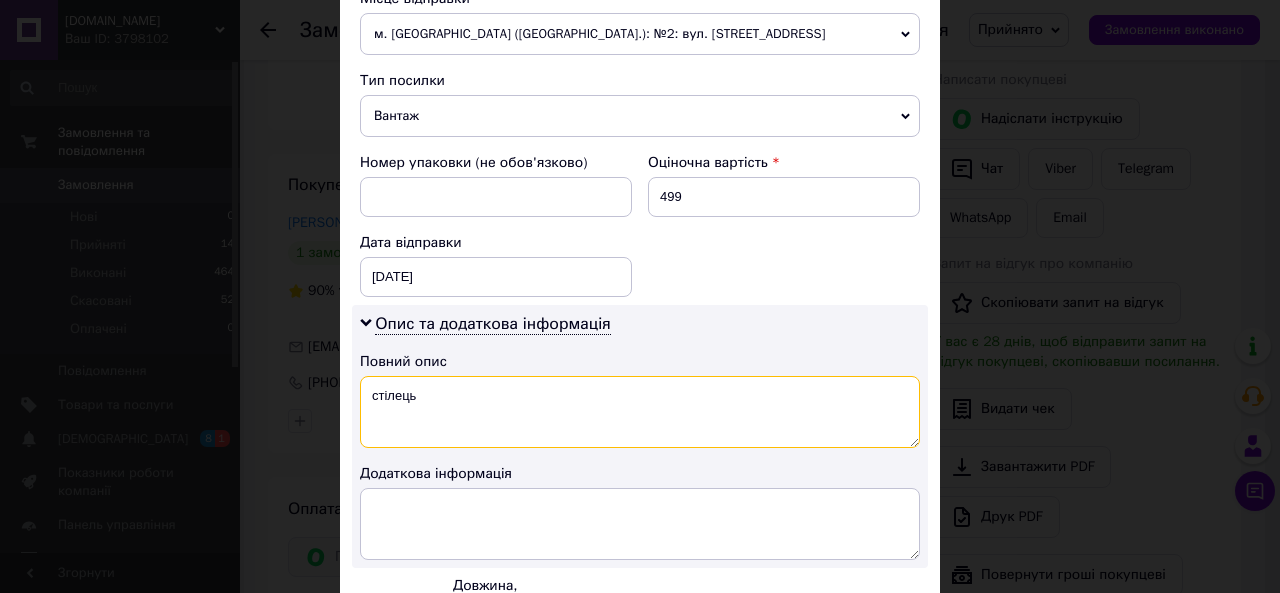 scroll, scrollTop: 206, scrollLeft: 0, axis: vertical 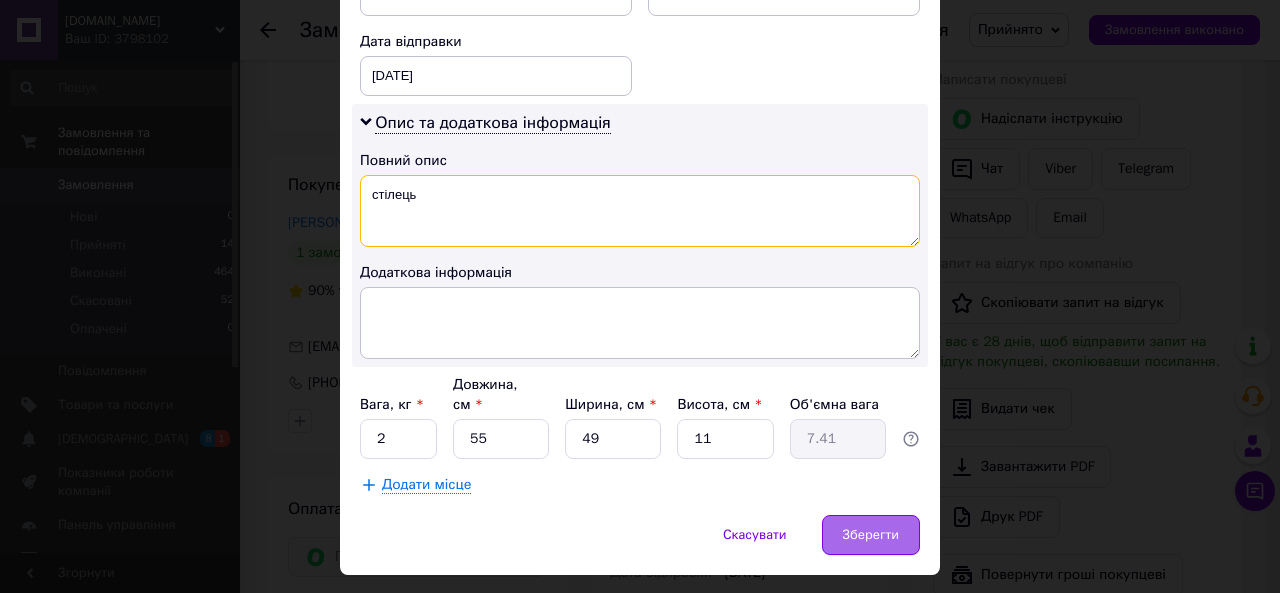 type on "стілець" 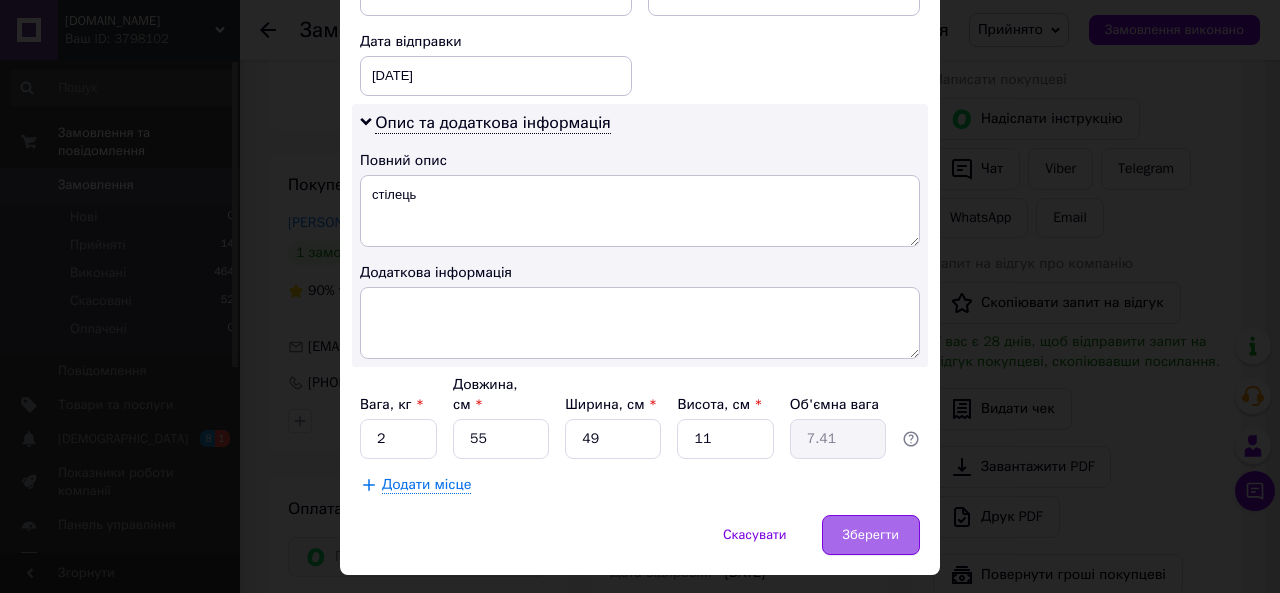 click on "Зберегти" at bounding box center (871, 535) 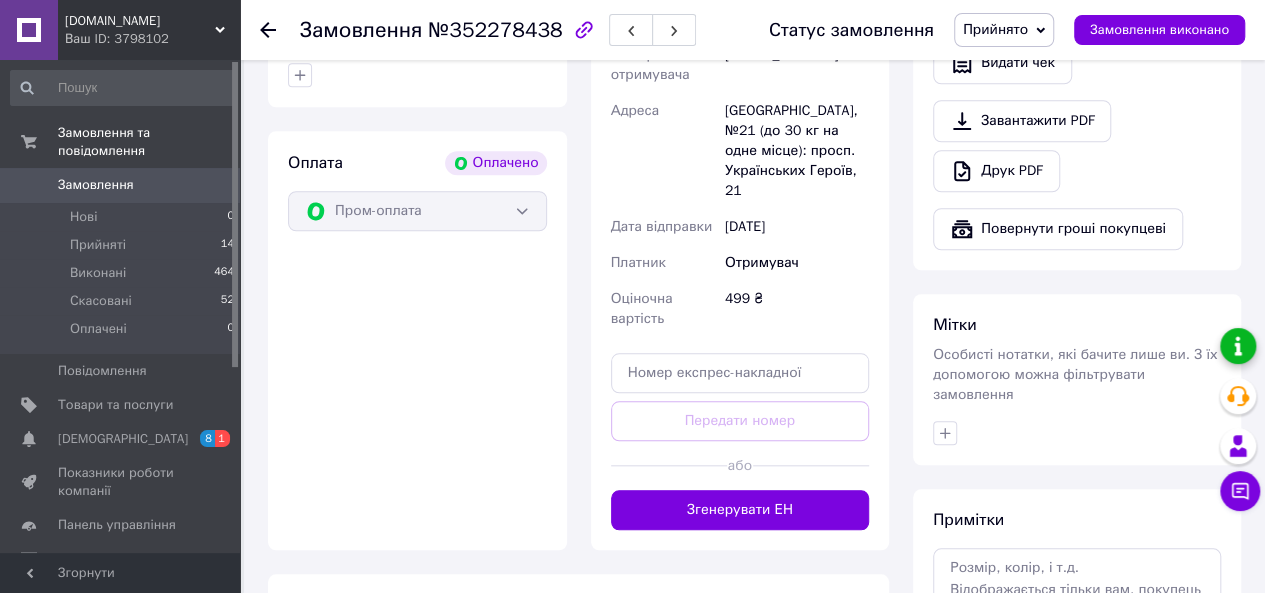 scroll, scrollTop: 768, scrollLeft: 0, axis: vertical 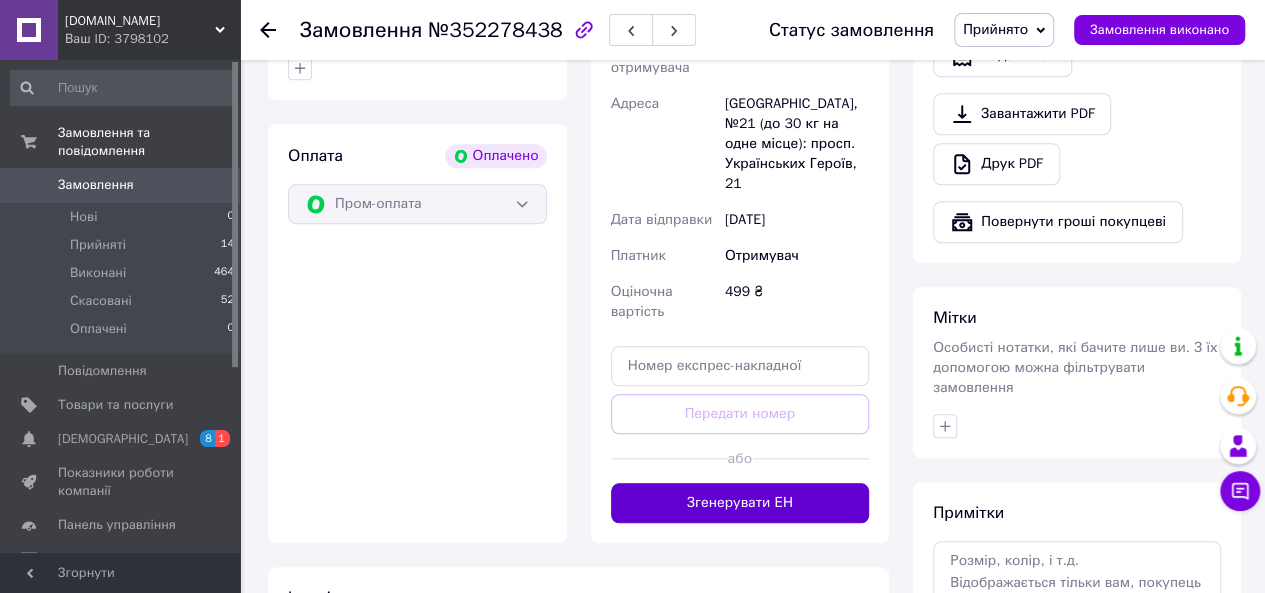 click on "Згенерувати ЕН" at bounding box center [740, 503] 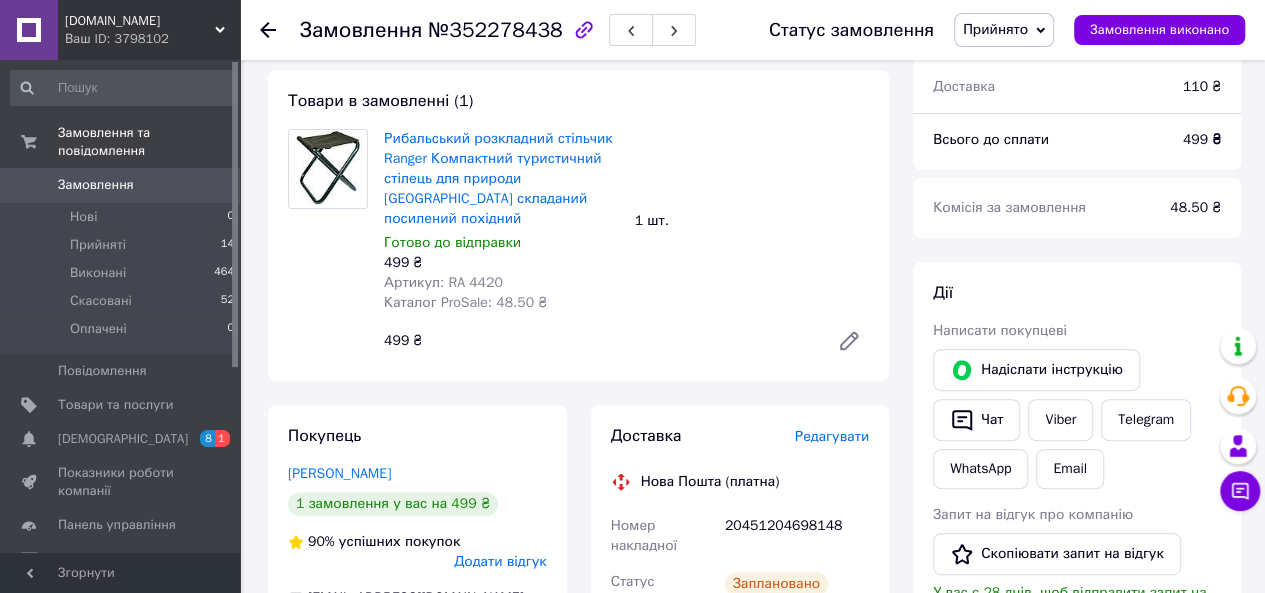 scroll, scrollTop: 151, scrollLeft: 0, axis: vertical 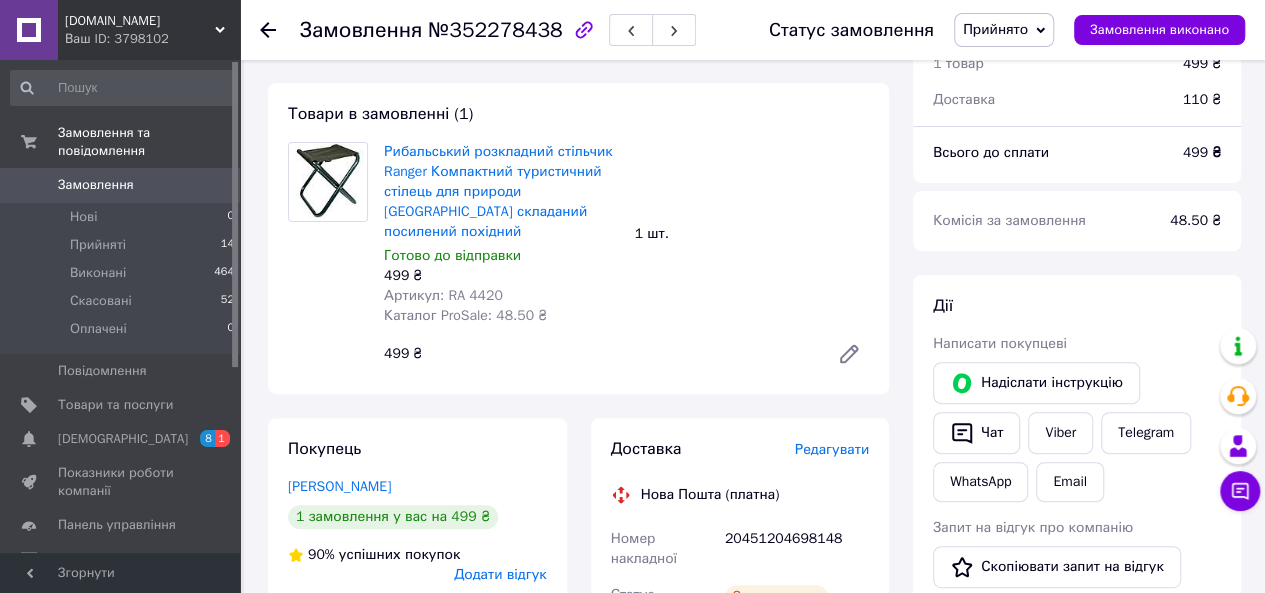 click on "Замовлення" at bounding box center (121, 185) 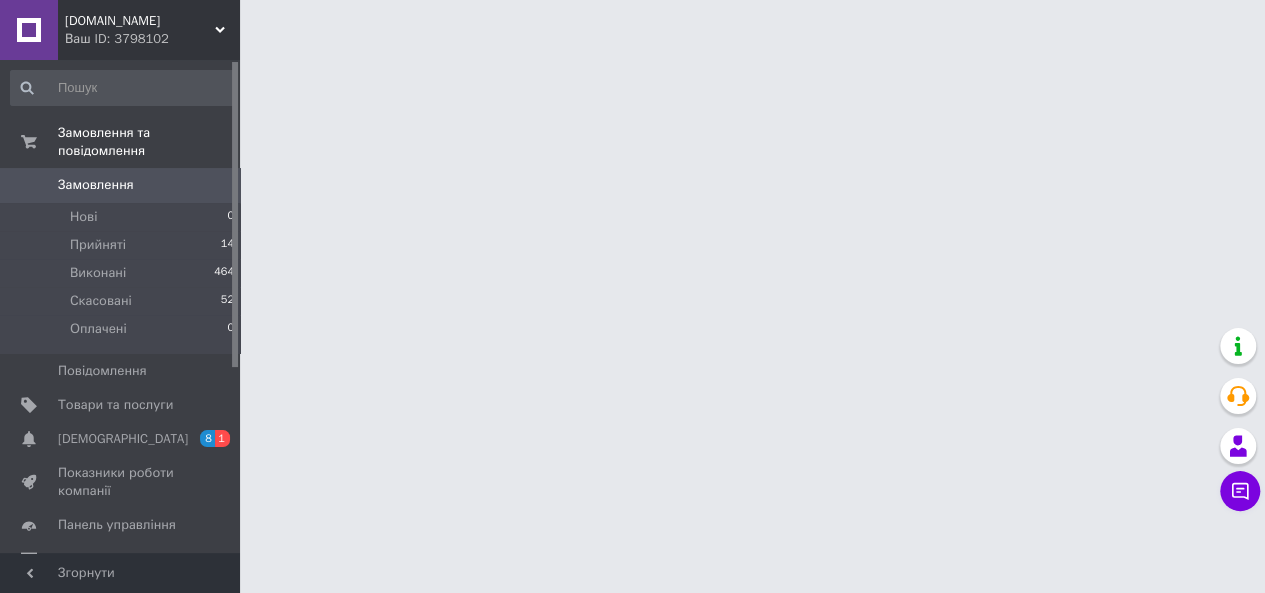 scroll, scrollTop: 0, scrollLeft: 0, axis: both 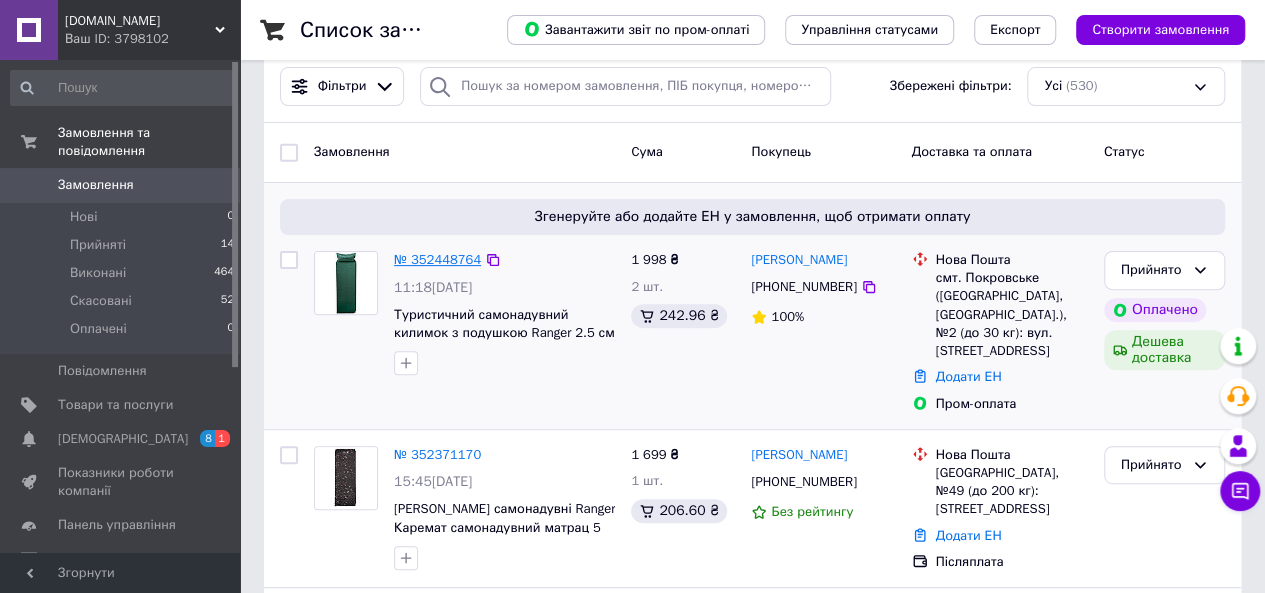 click on "№ 352448764" at bounding box center (437, 259) 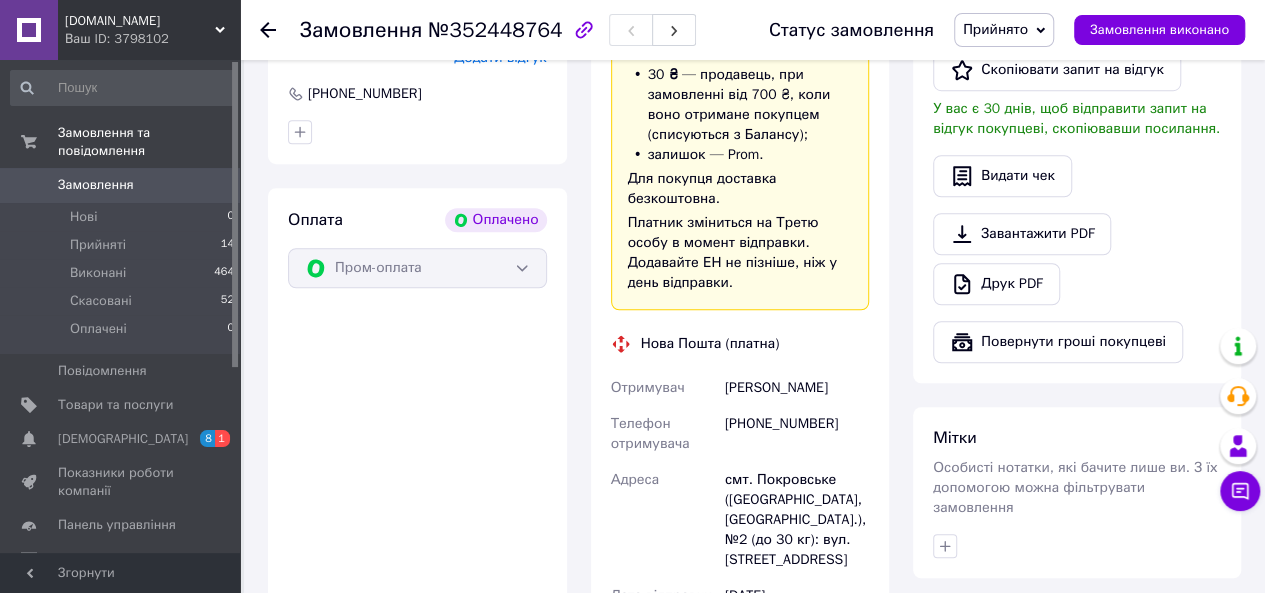 scroll, scrollTop: 650, scrollLeft: 0, axis: vertical 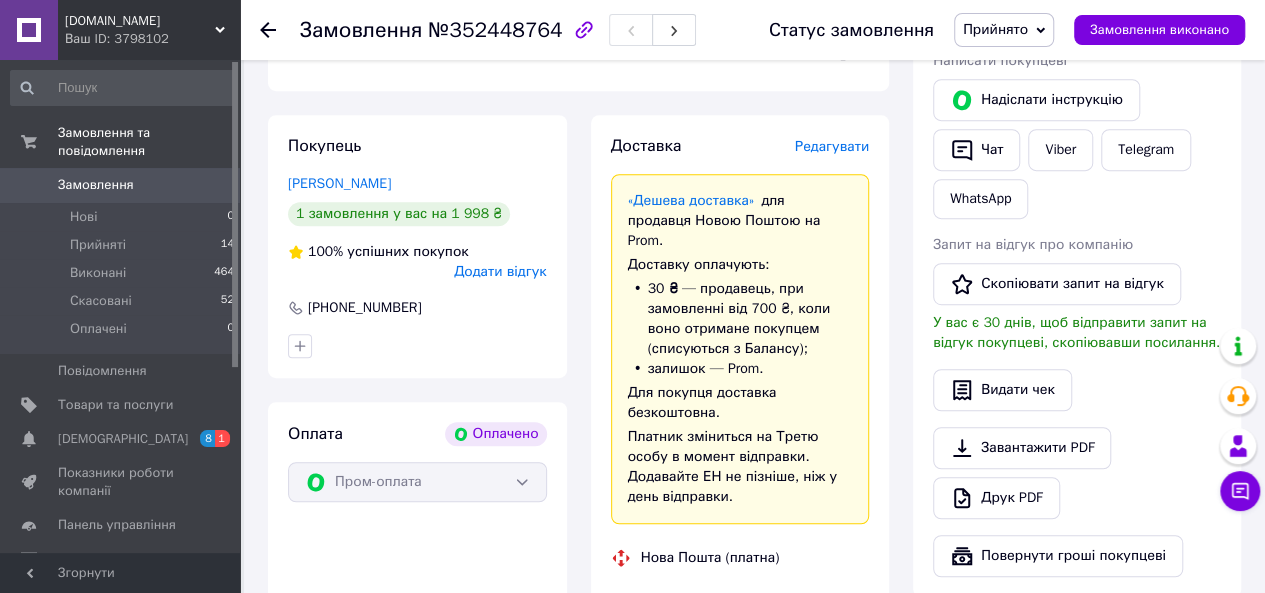 click on "Редагувати" at bounding box center (832, 146) 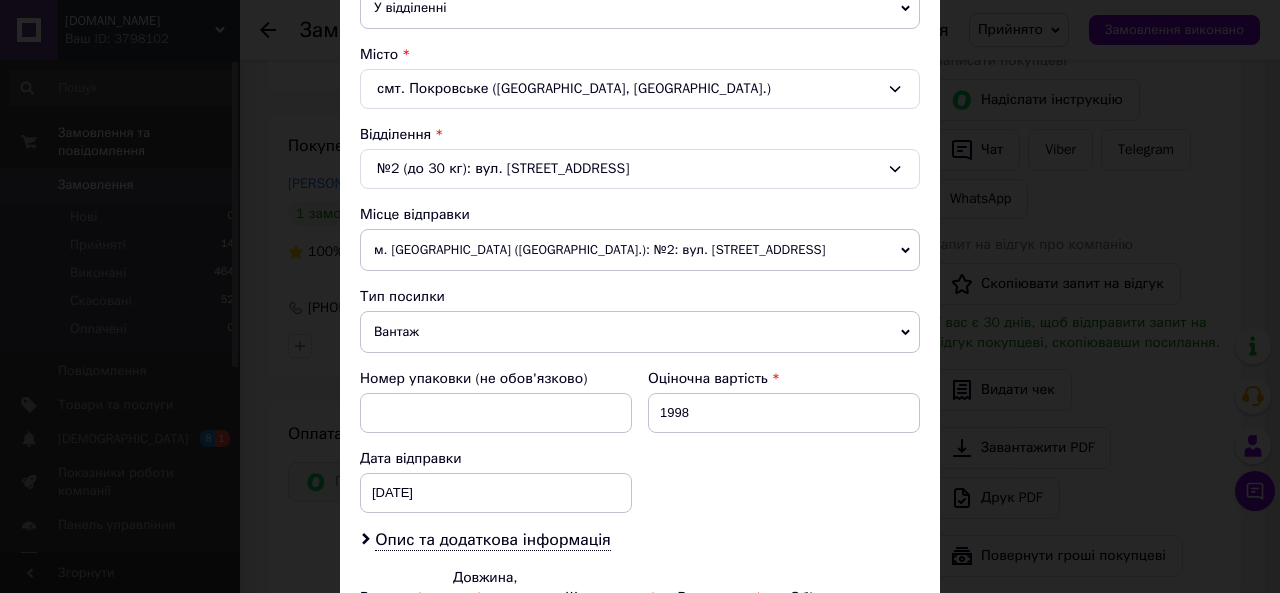 scroll, scrollTop: 688, scrollLeft: 0, axis: vertical 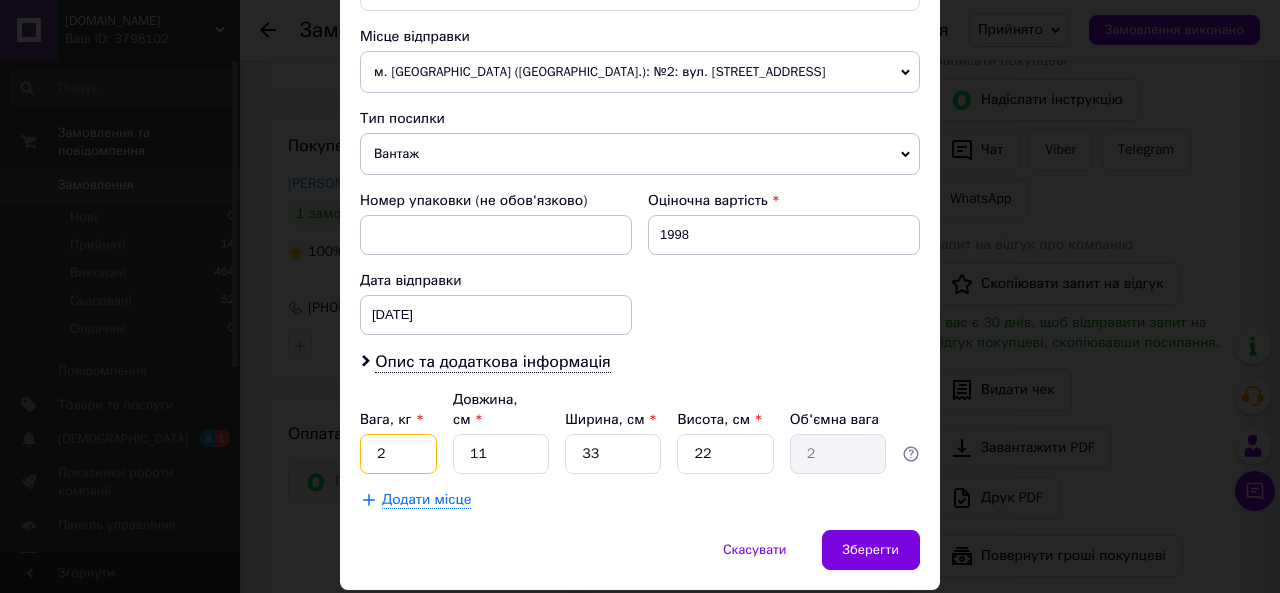 click on "2" at bounding box center [398, 454] 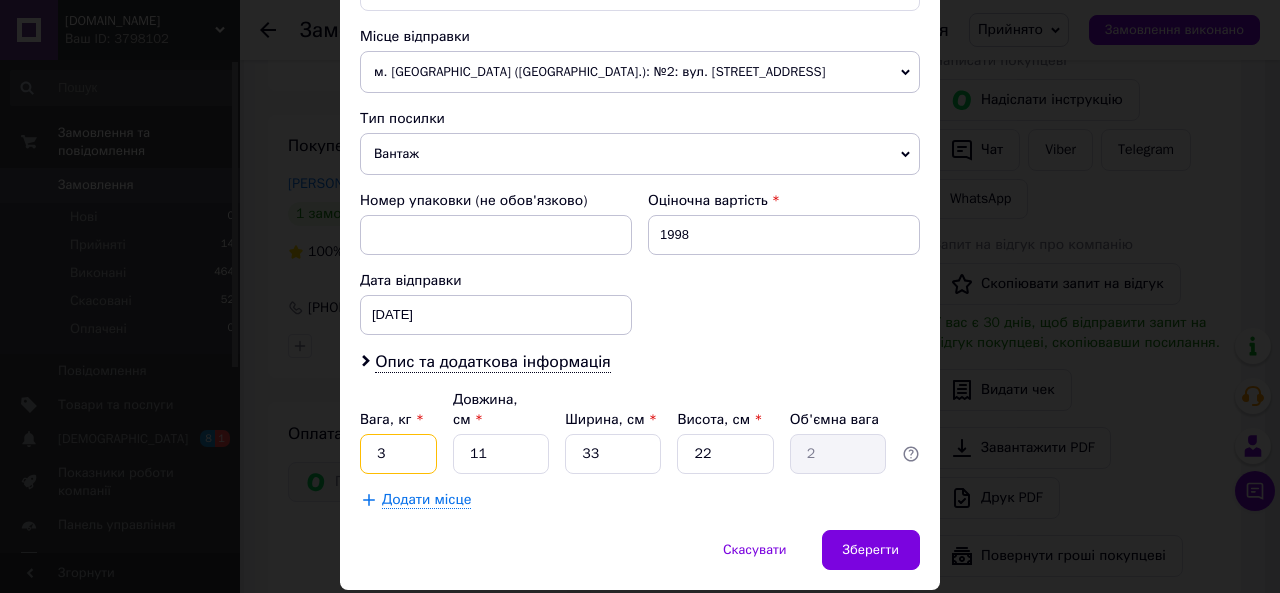 type on "3" 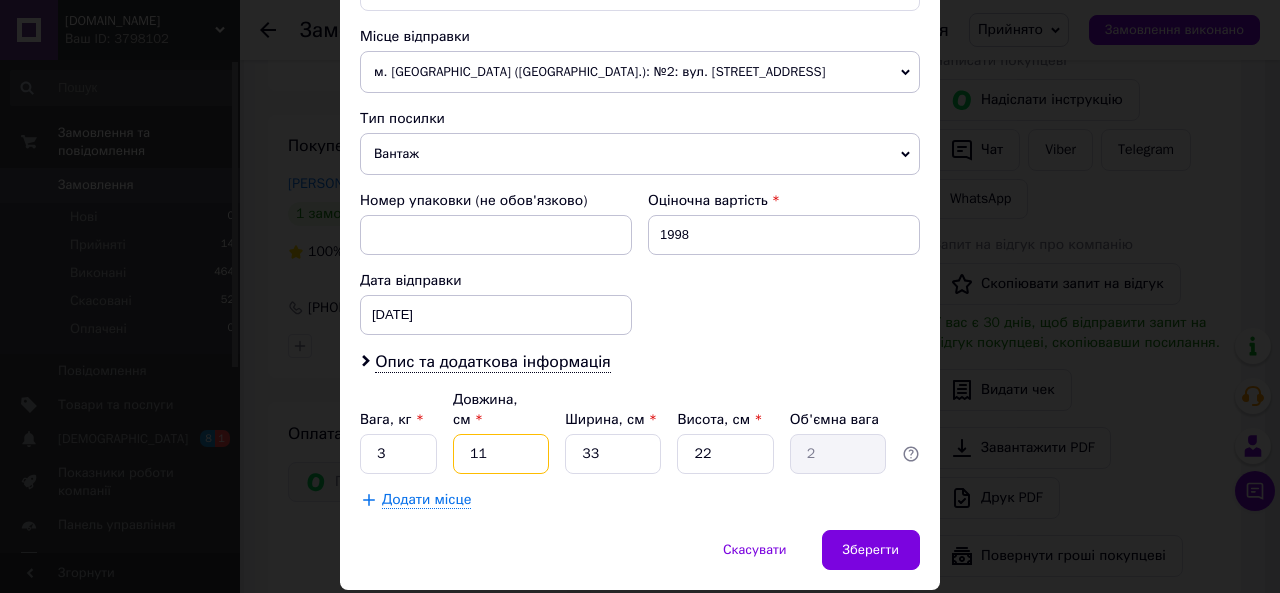 click on "11" at bounding box center (501, 454) 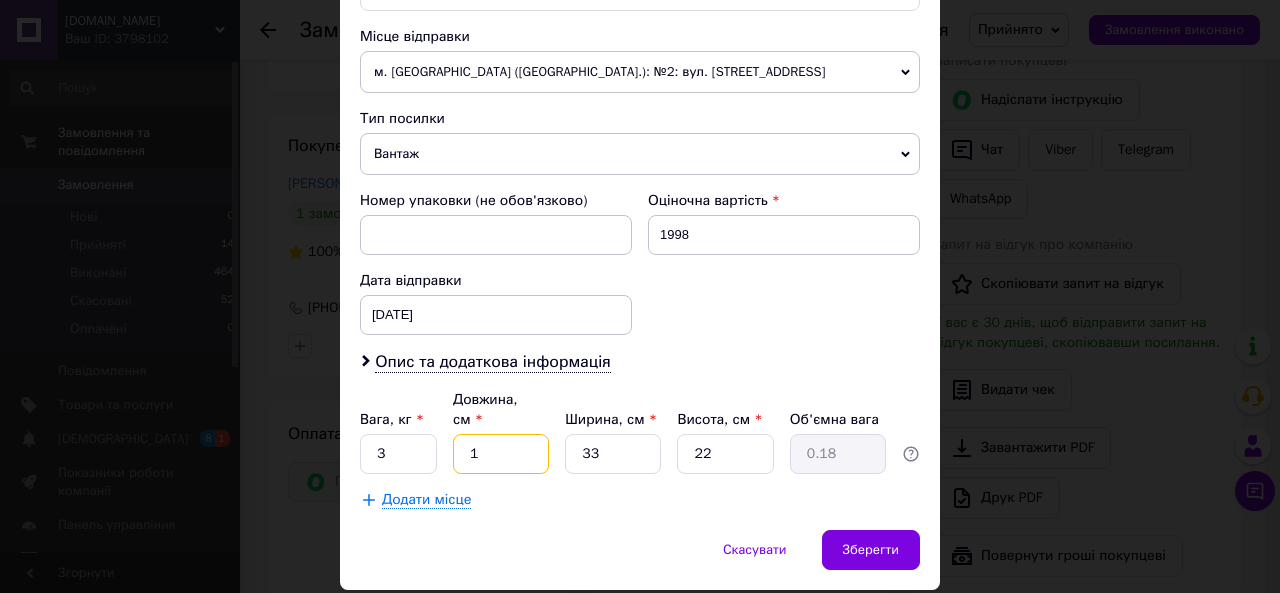 type 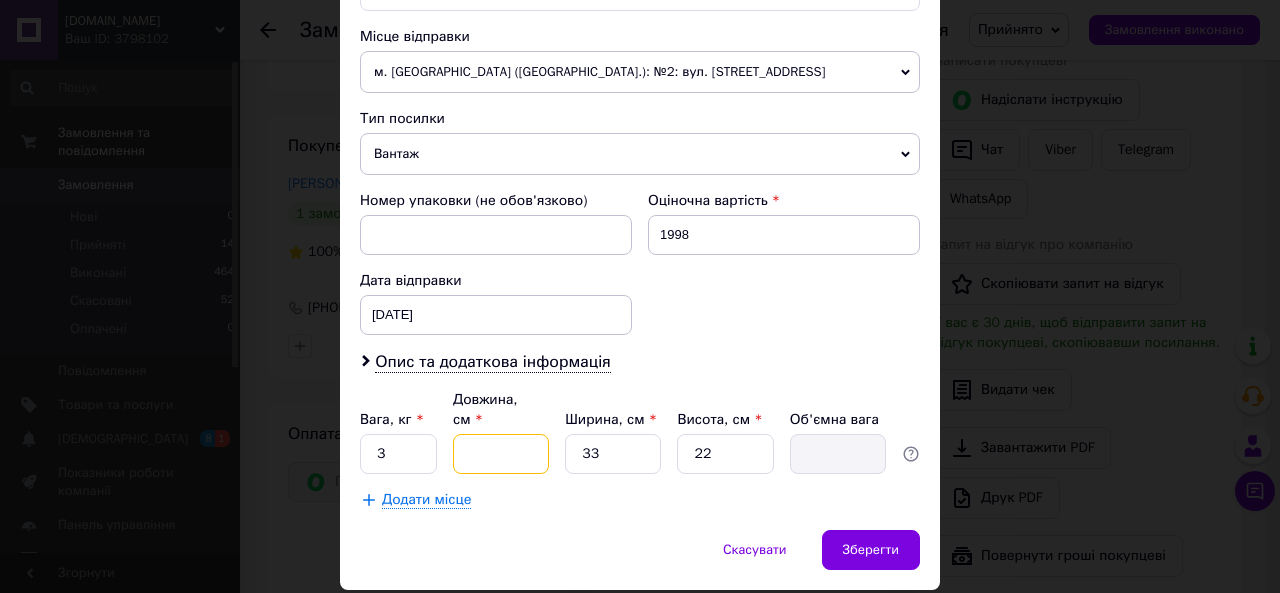 type on "7" 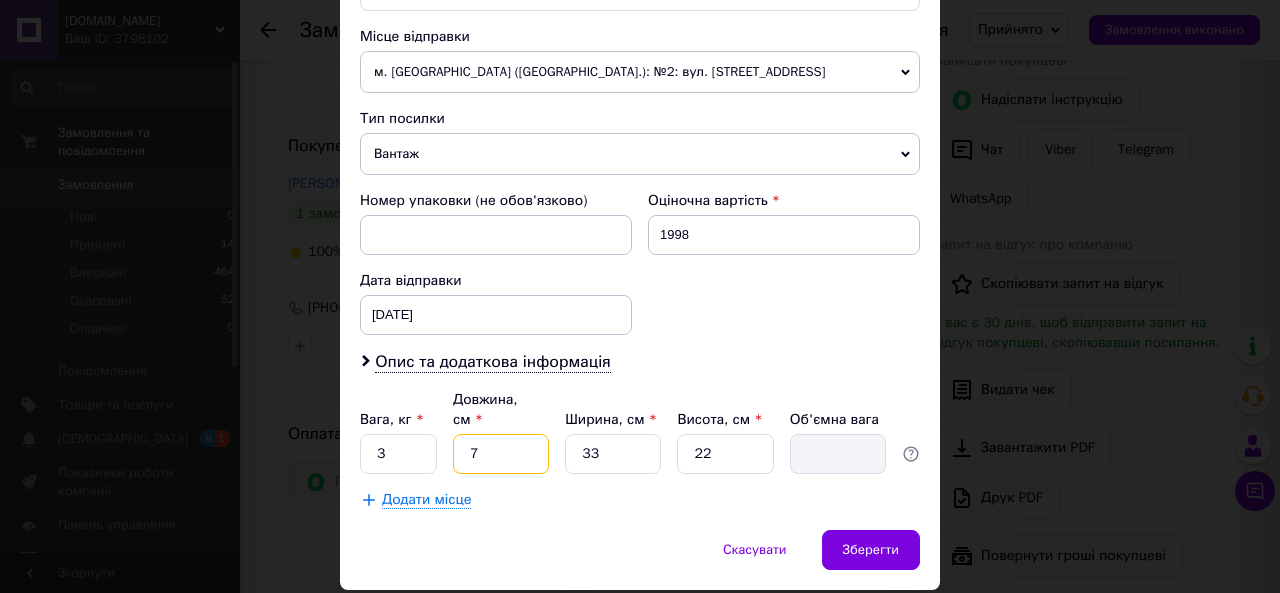 type on "1.27" 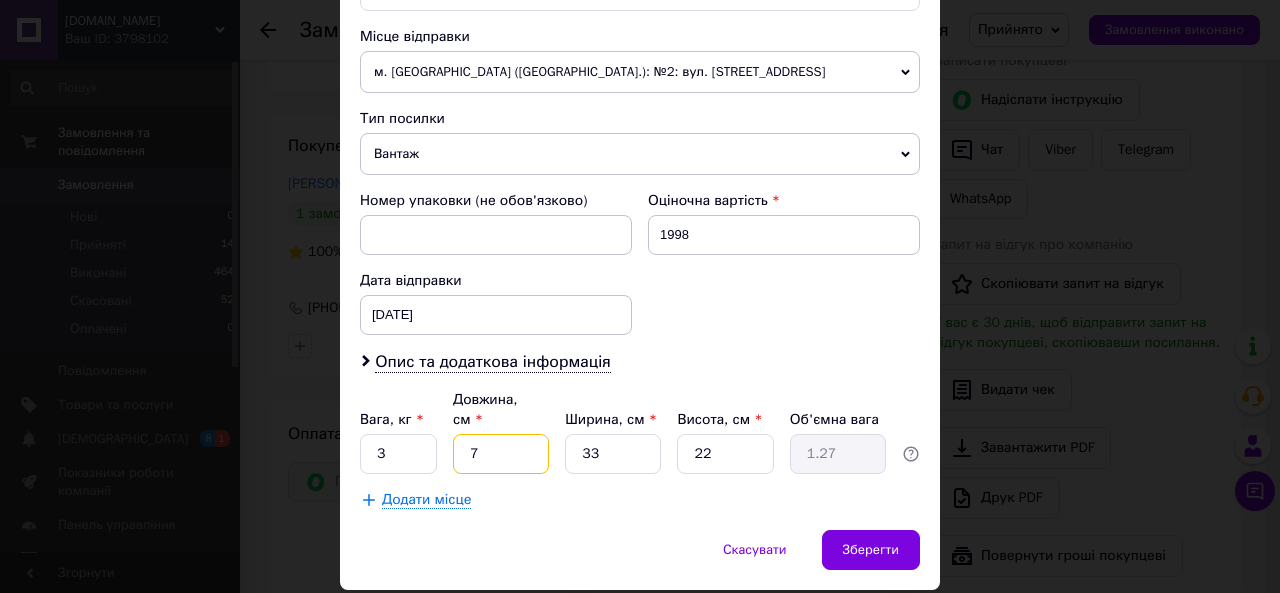 type on "70" 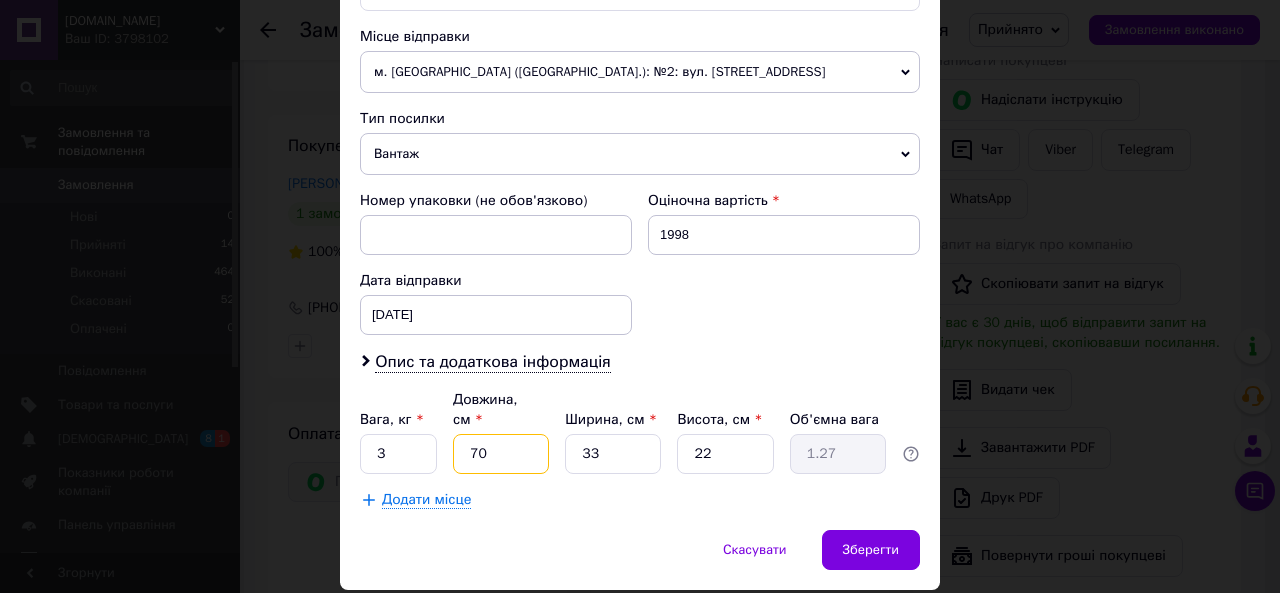 type on "12.71" 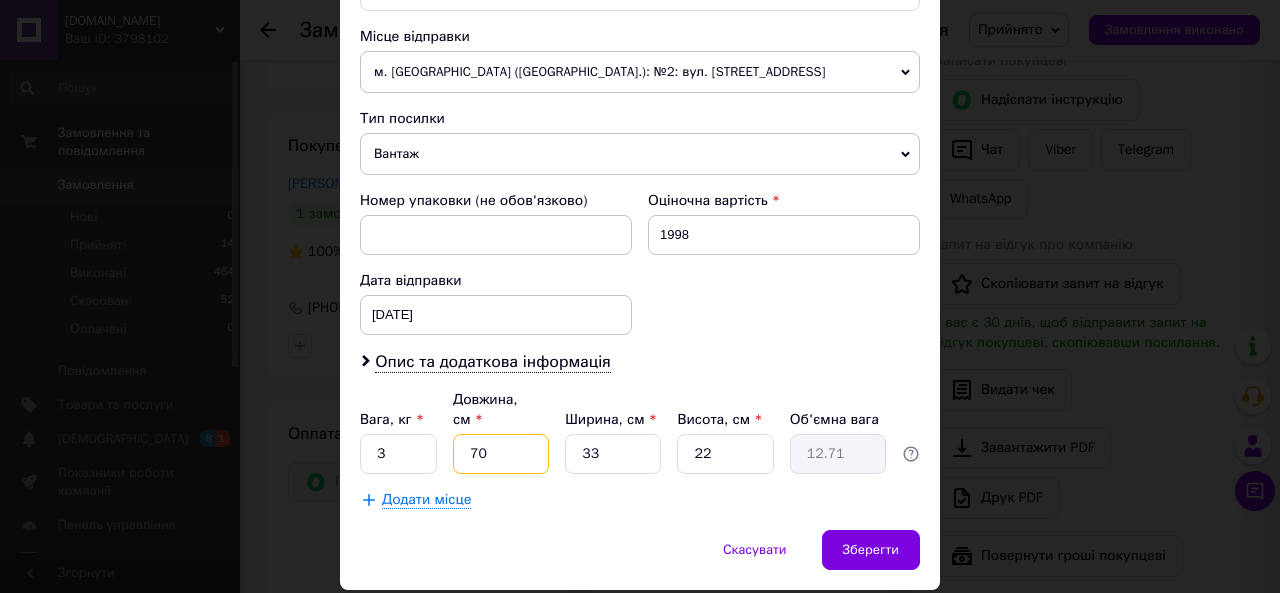 type on "70" 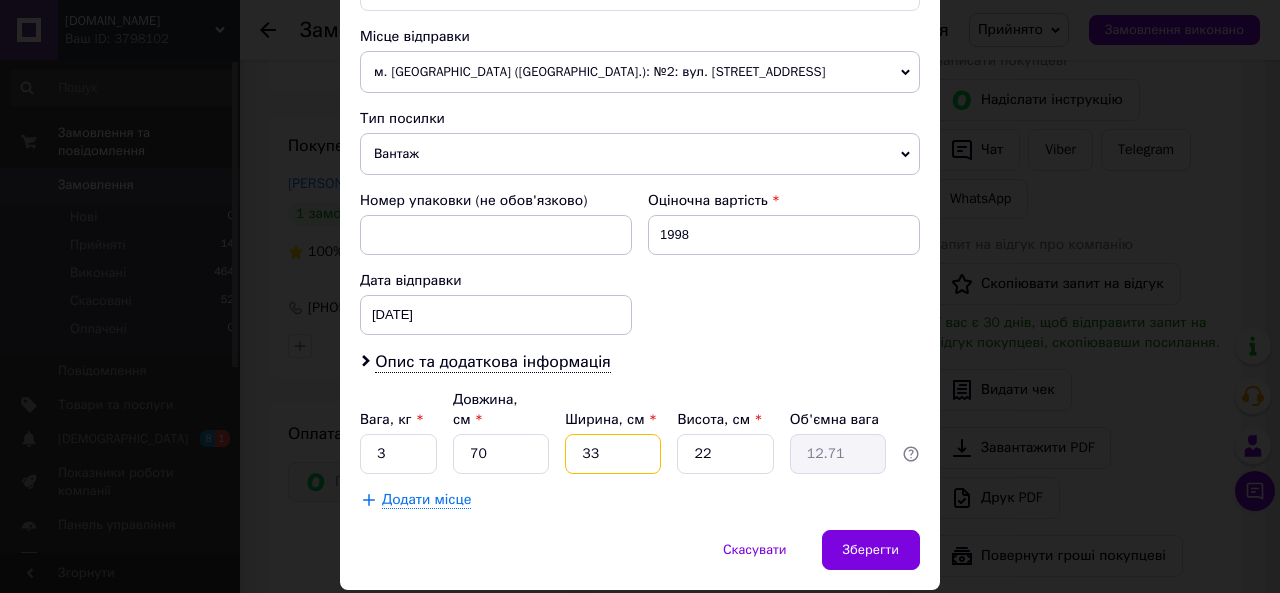 click on "33" at bounding box center [613, 454] 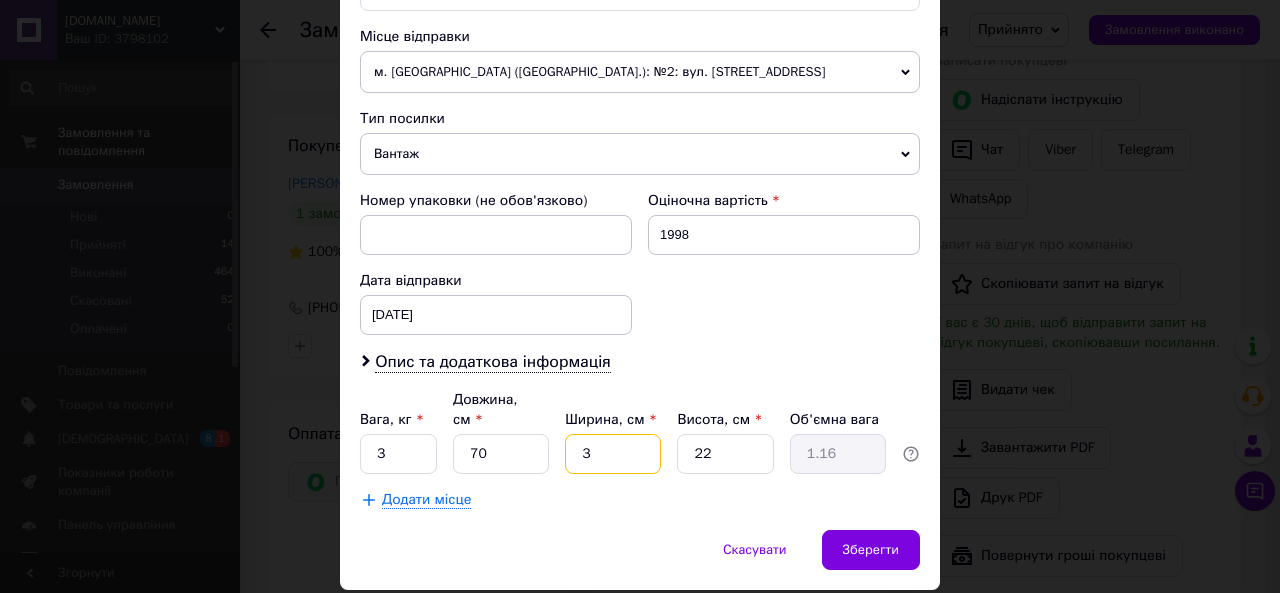 type 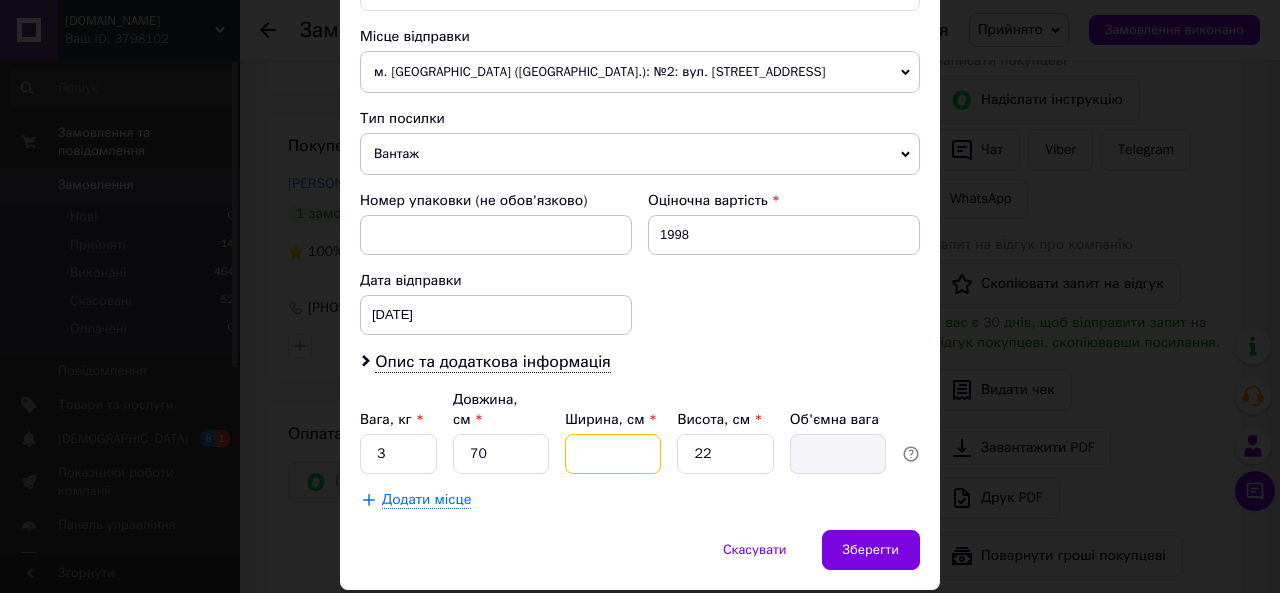 type on "2" 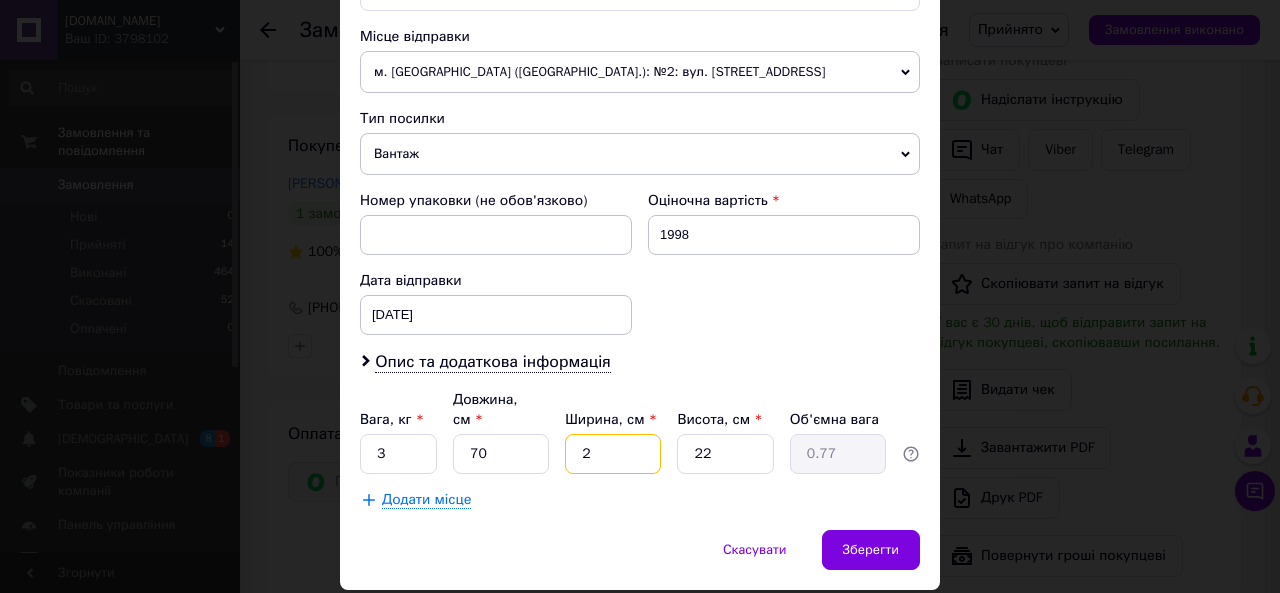 type on "20" 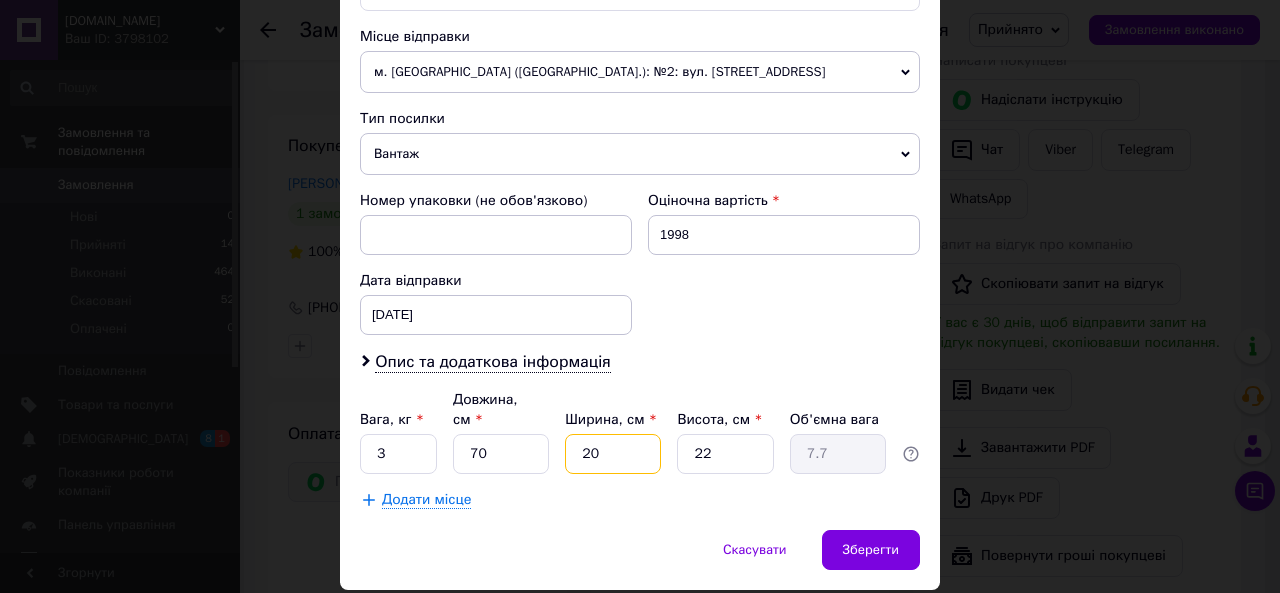 type on "20" 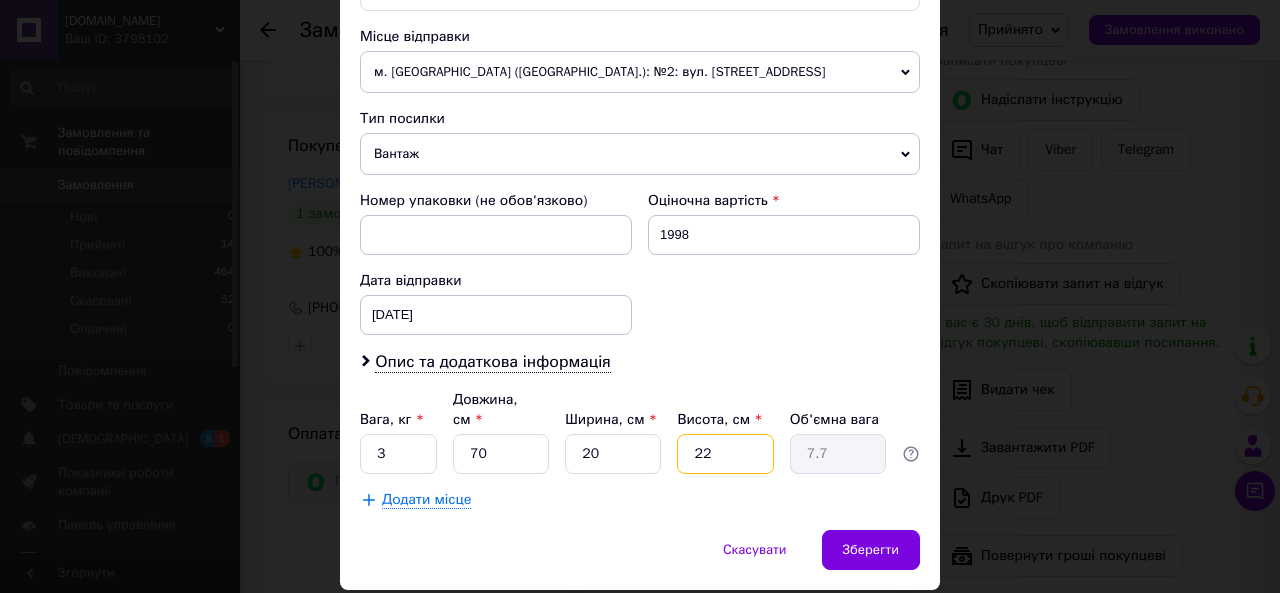 click on "22" at bounding box center (725, 454) 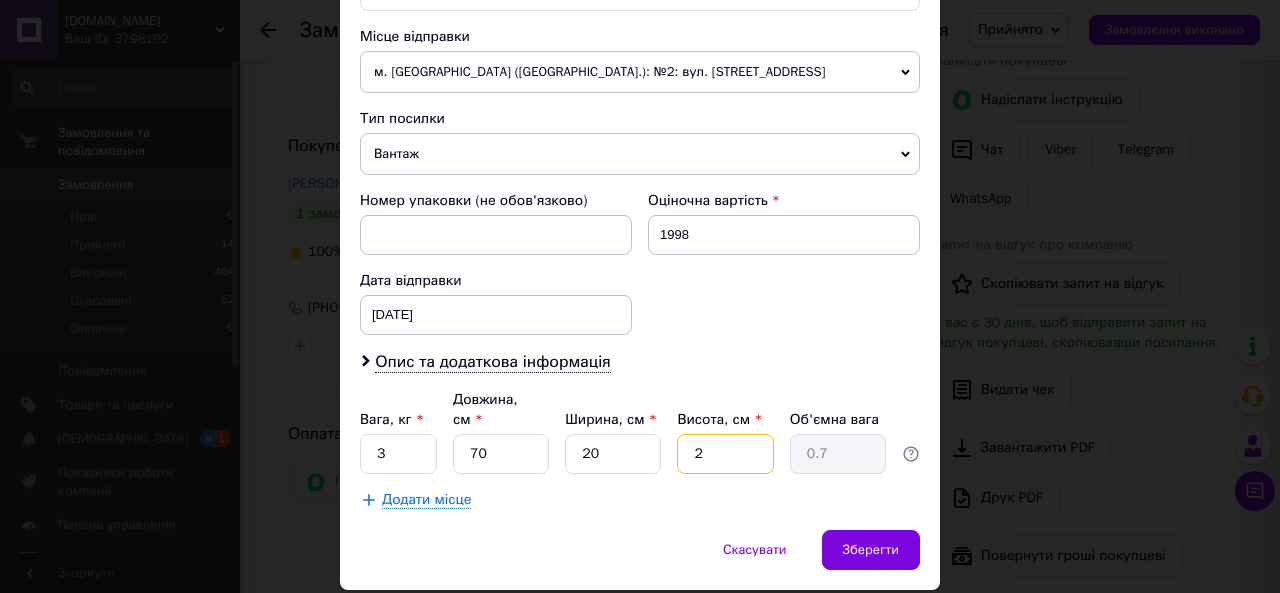 type on "20" 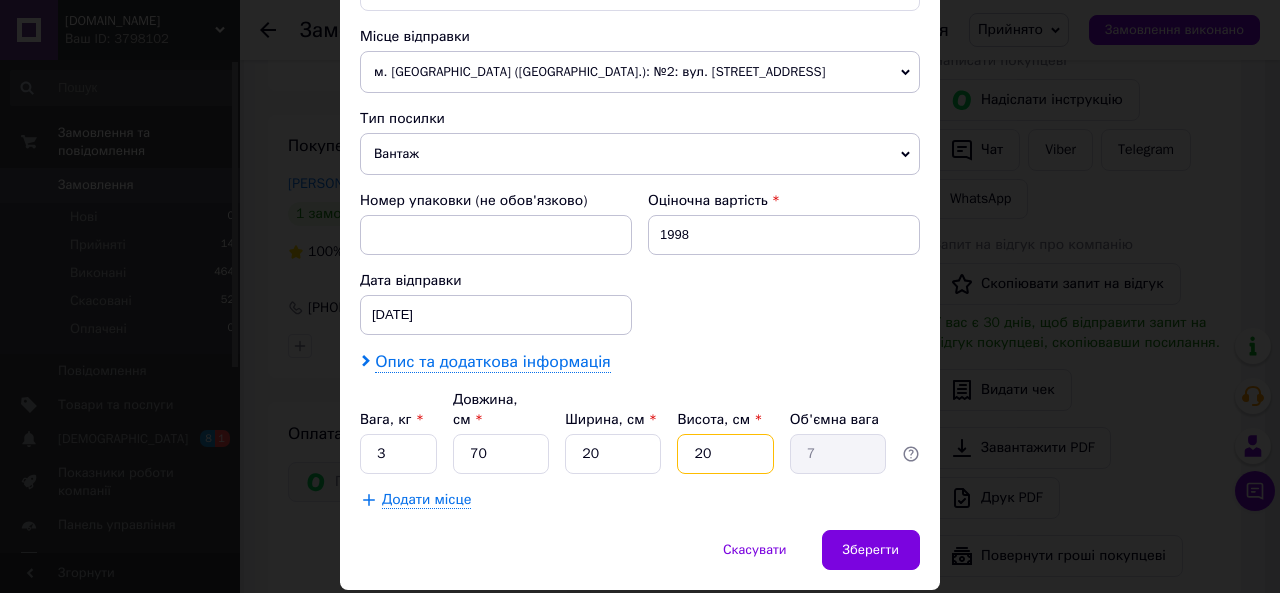 type on "20" 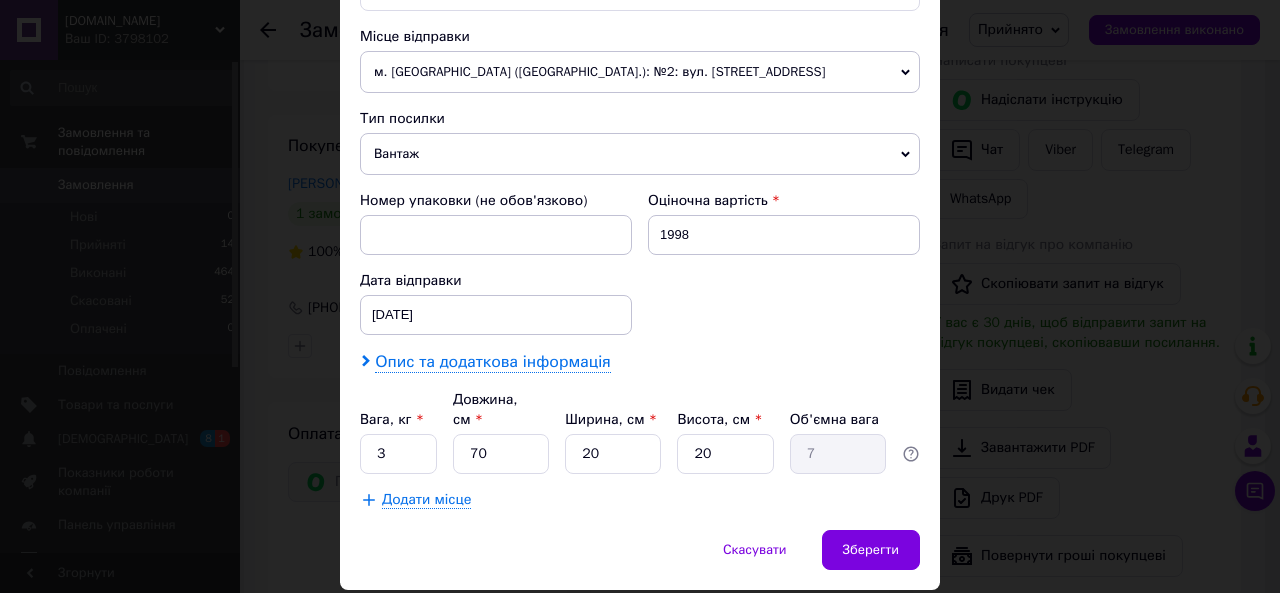 click on "Опис та додаткова інформація" at bounding box center (492, 362) 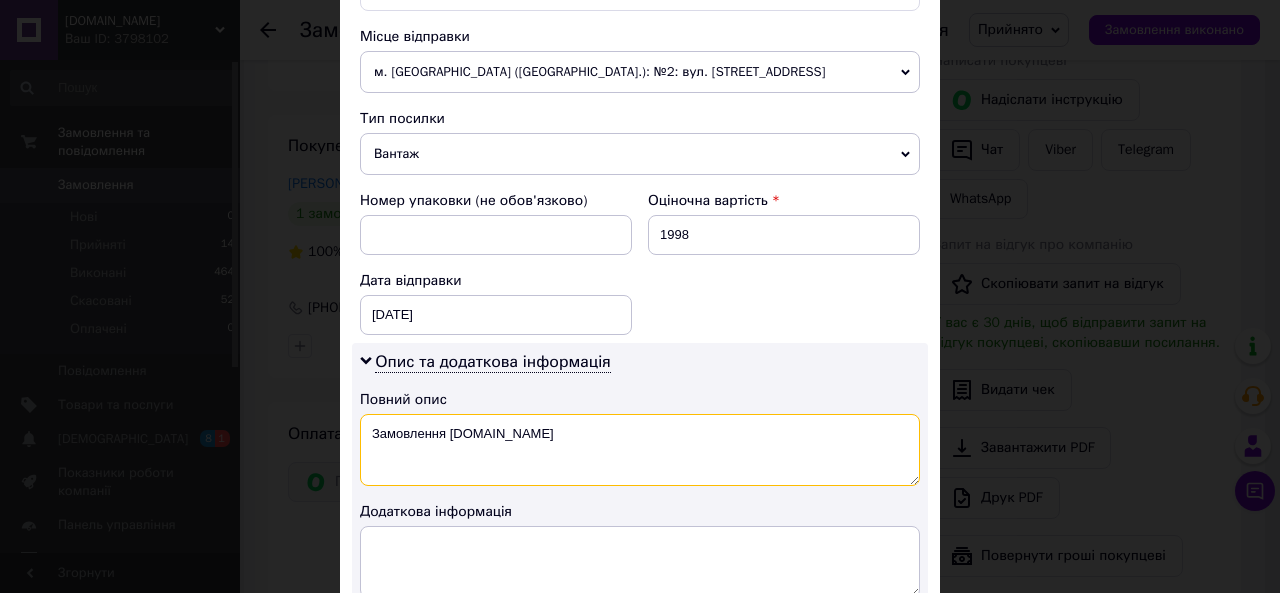 click on "Замовлення [DOMAIN_NAME]" at bounding box center (640, 450) 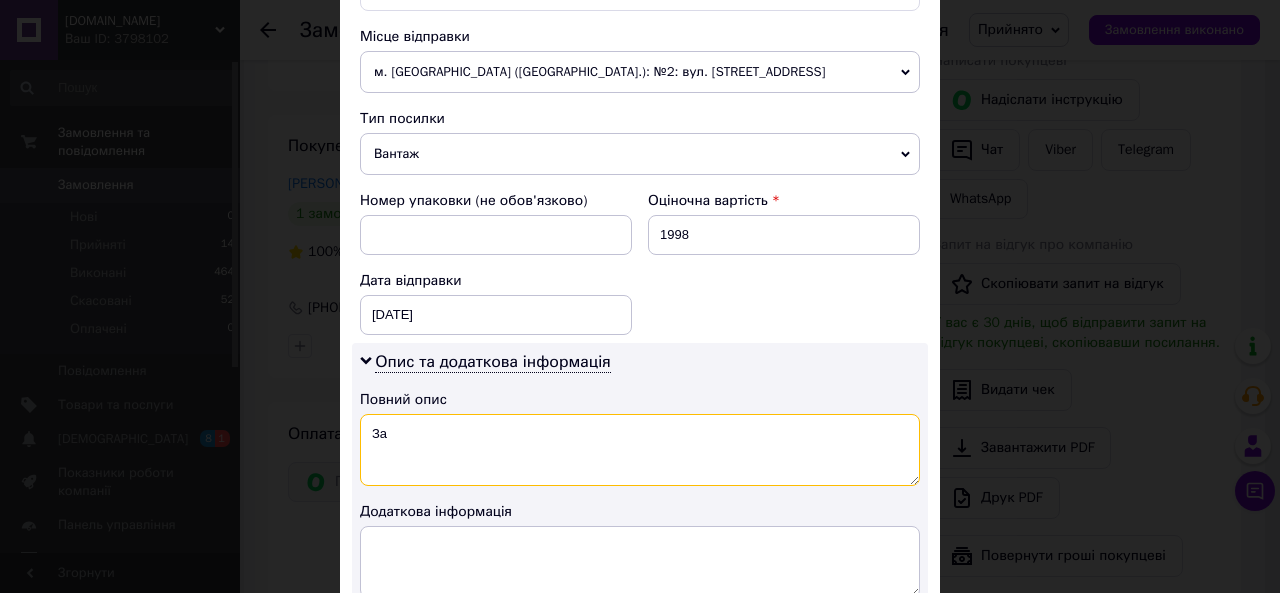type on "З" 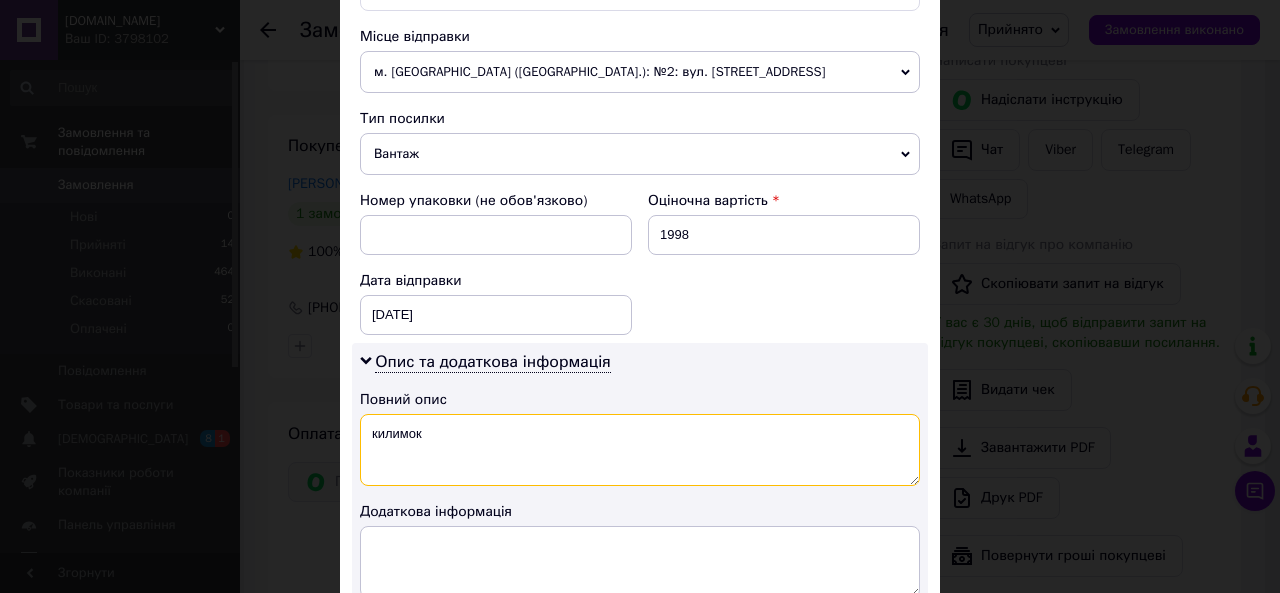 scroll, scrollTop: 170, scrollLeft: 0, axis: vertical 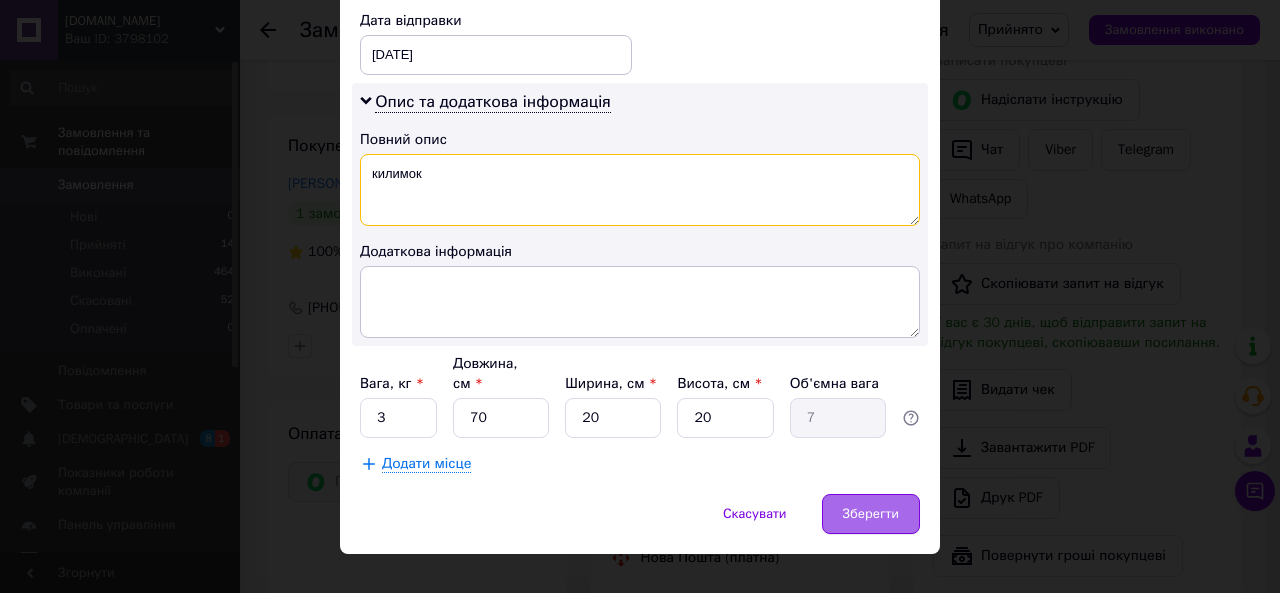 type on "килимок" 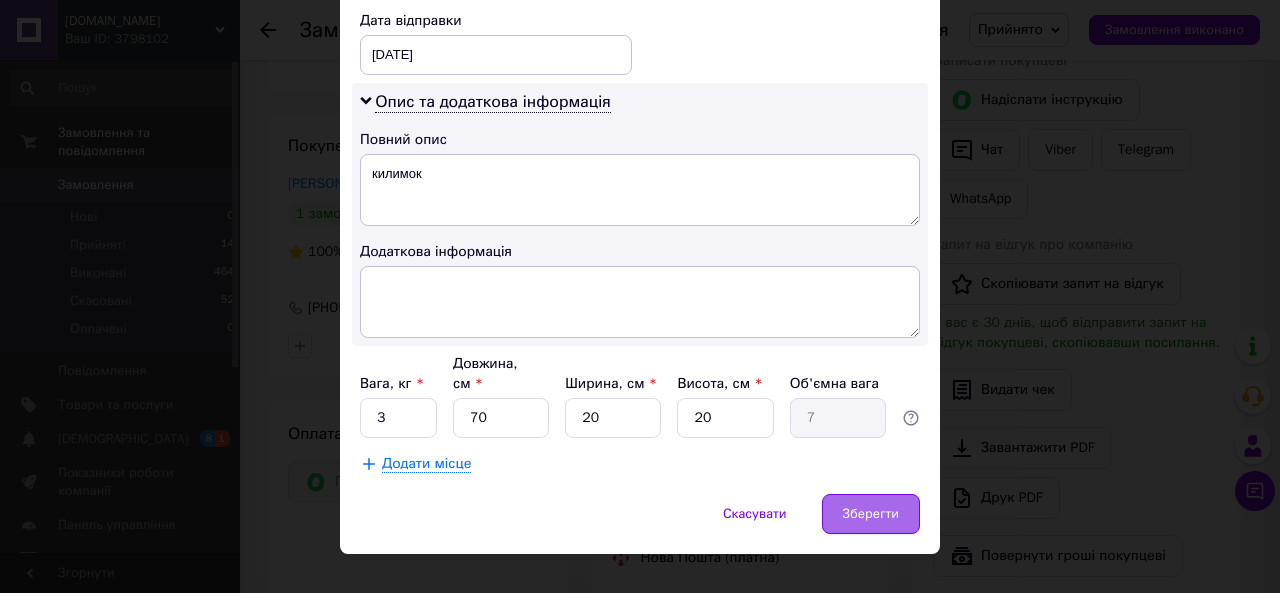 click on "Зберегти" at bounding box center [871, 514] 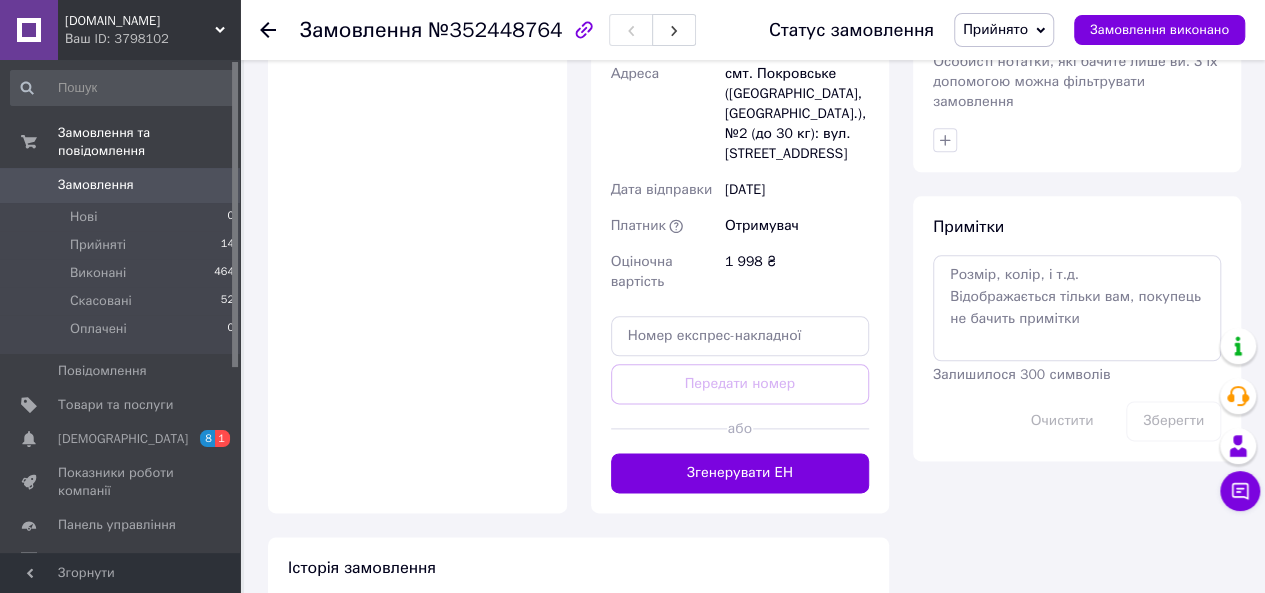 scroll, scrollTop: 1066, scrollLeft: 0, axis: vertical 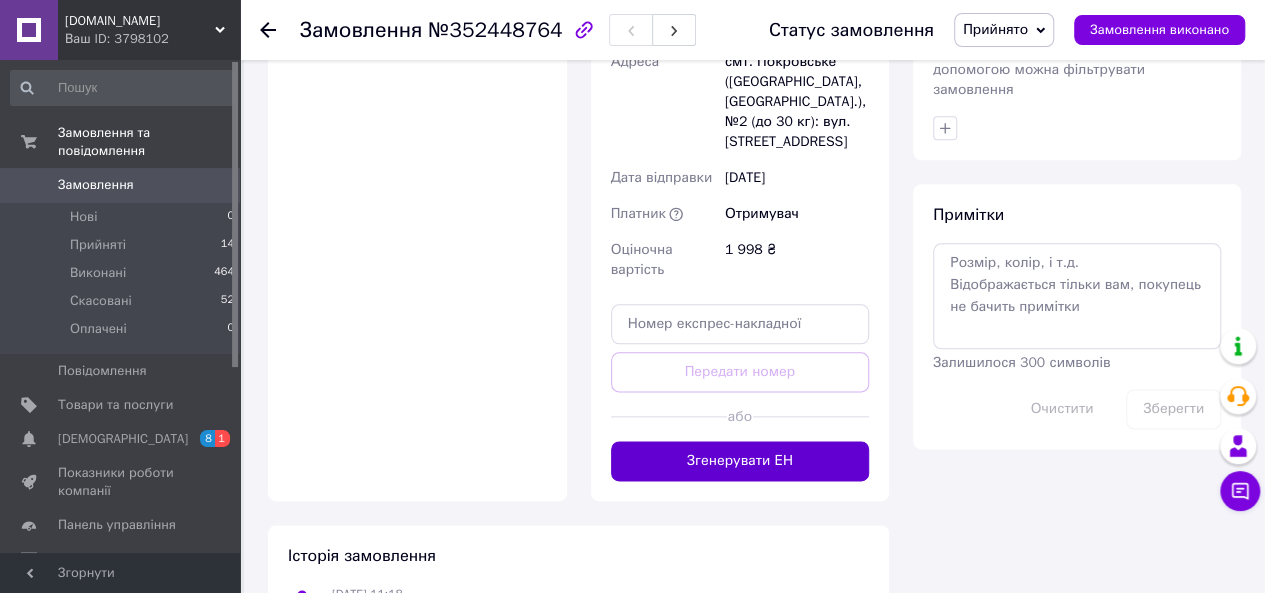 click on "Згенерувати ЕН" at bounding box center (740, 461) 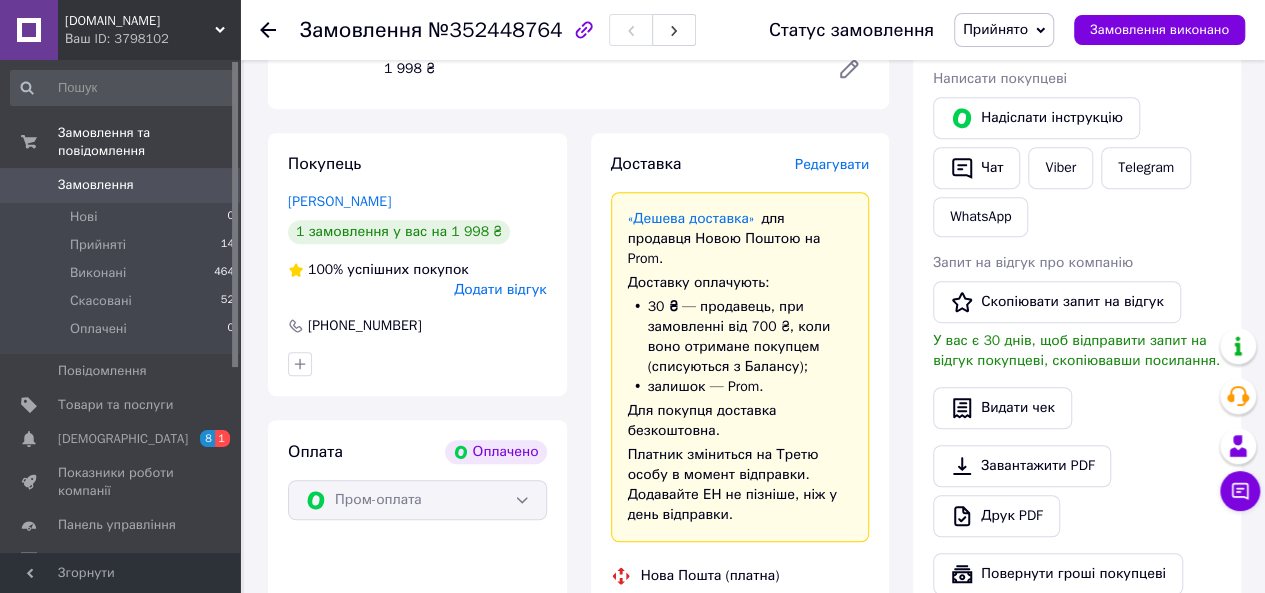 scroll, scrollTop: 415, scrollLeft: 0, axis: vertical 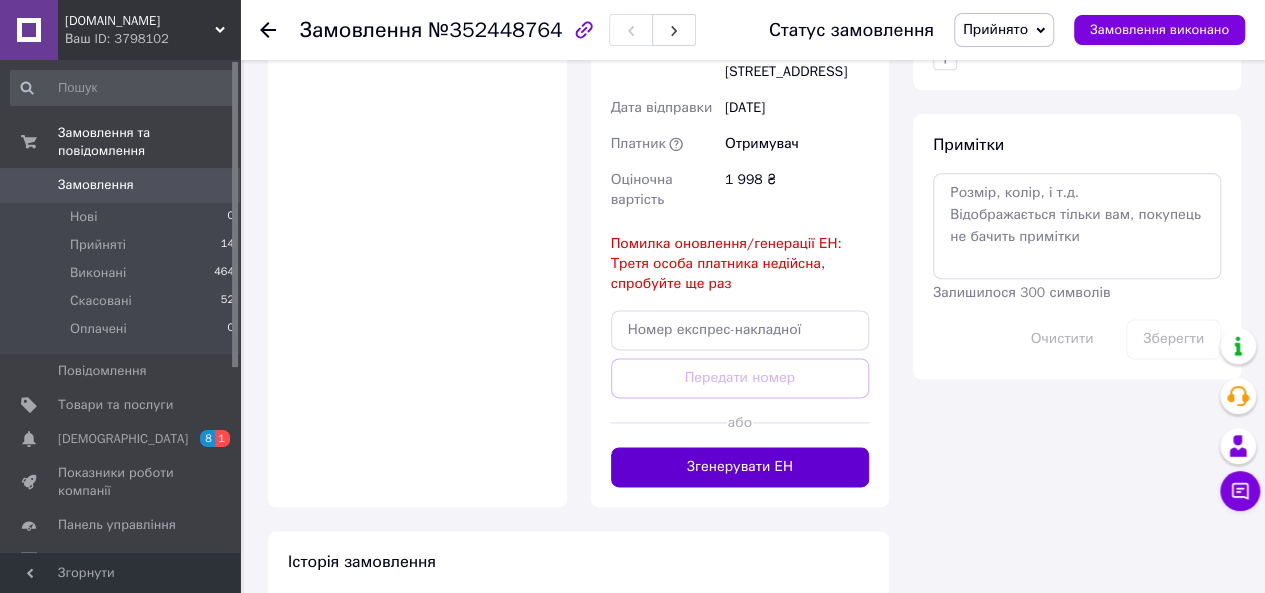 click on "Згенерувати ЕН" at bounding box center (740, 467) 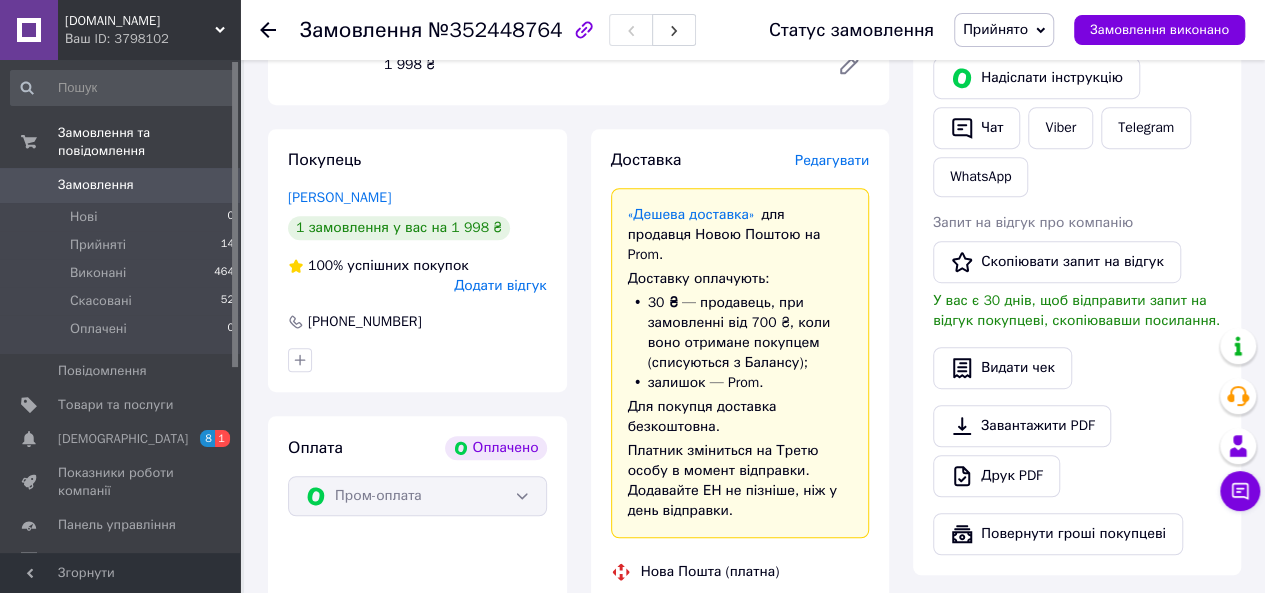scroll, scrollTop: 436, scrollLeft: 0, axis: vertical 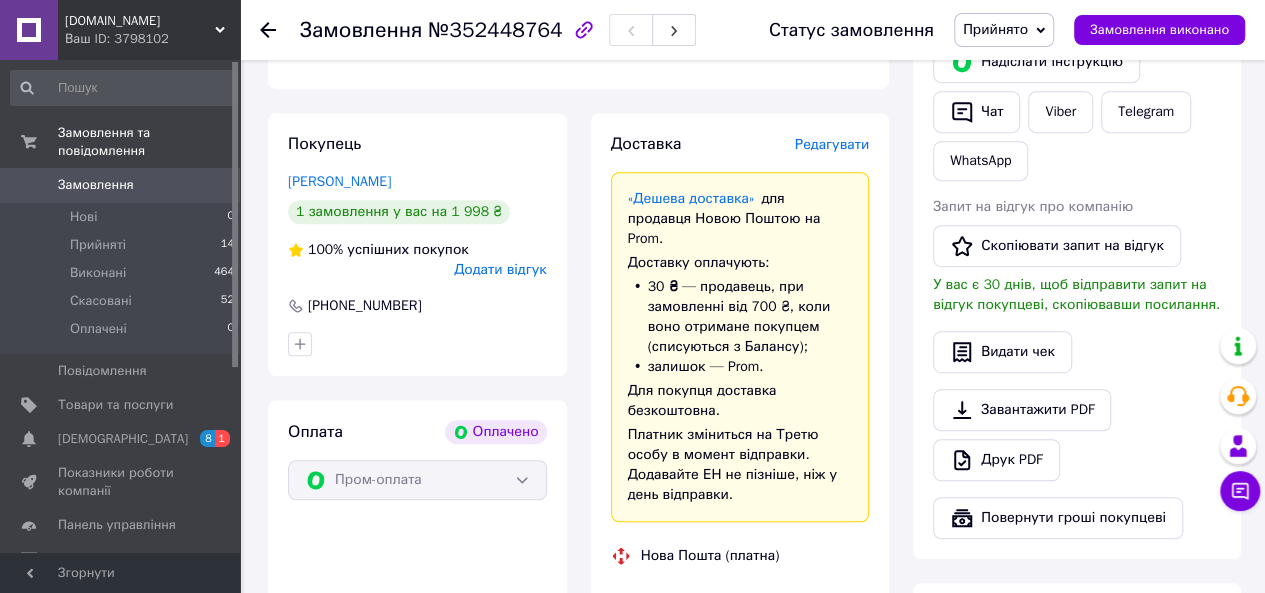 click on "Замовлення" at bounding box center [96, 185] 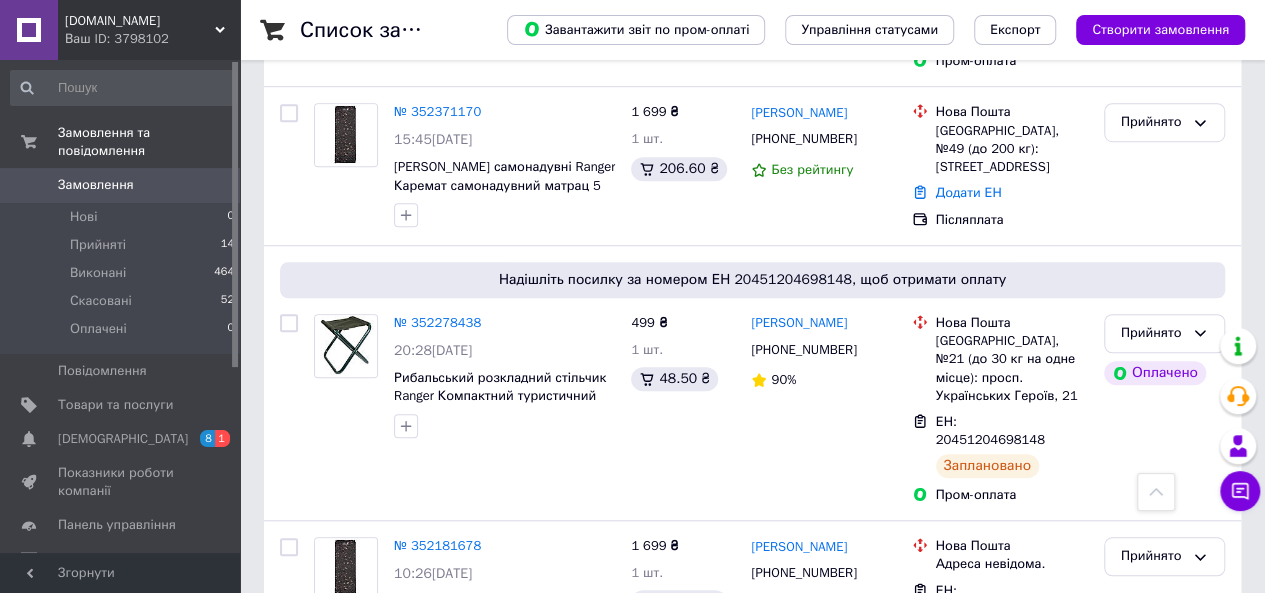 scroll, scrollTop: 588, scrollLeft: 0, axis: vertical 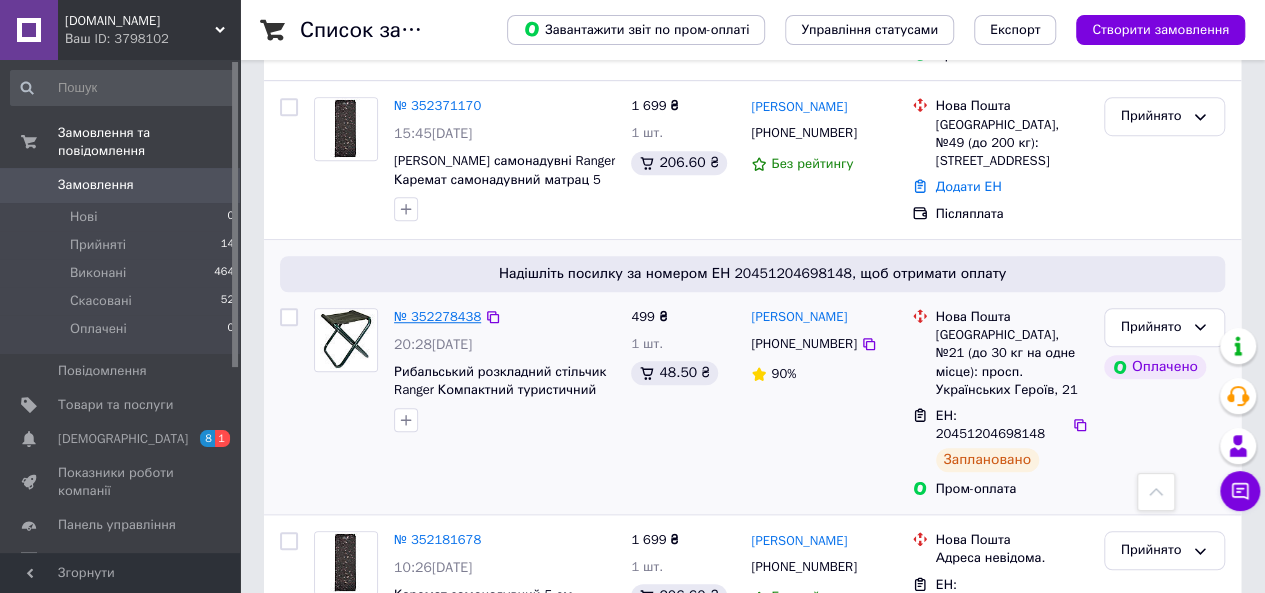 click on "№ 352278438" at bounding box center [437, 316] 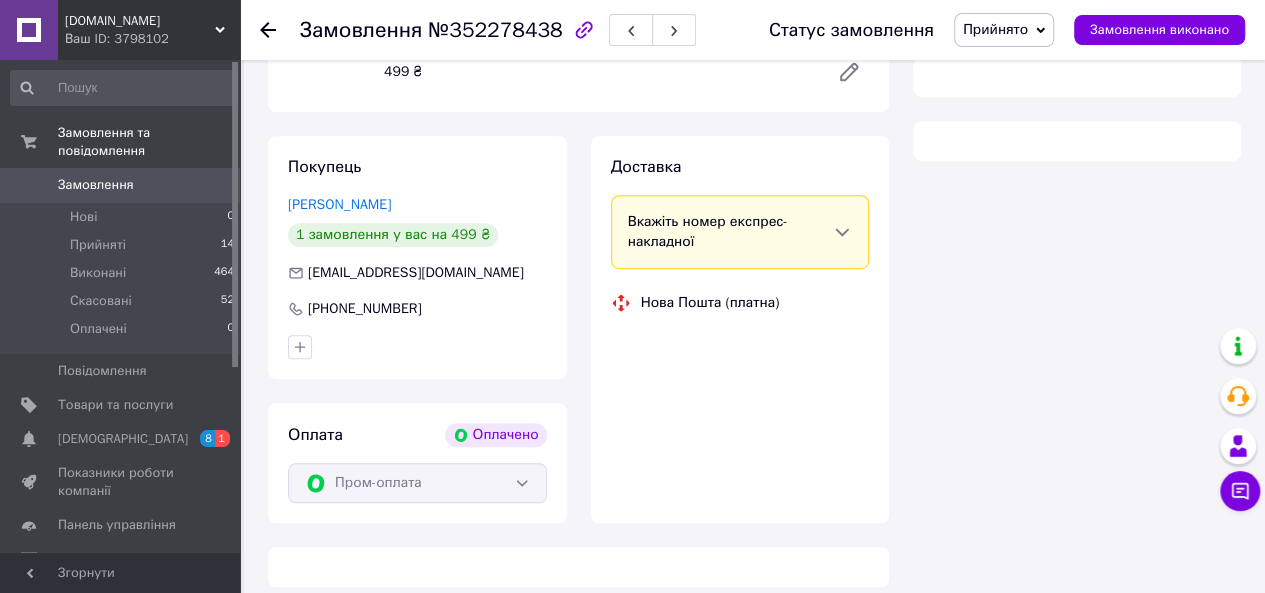 scroll, scrollTop: 588, scrollLeft: 0, axis: vertical 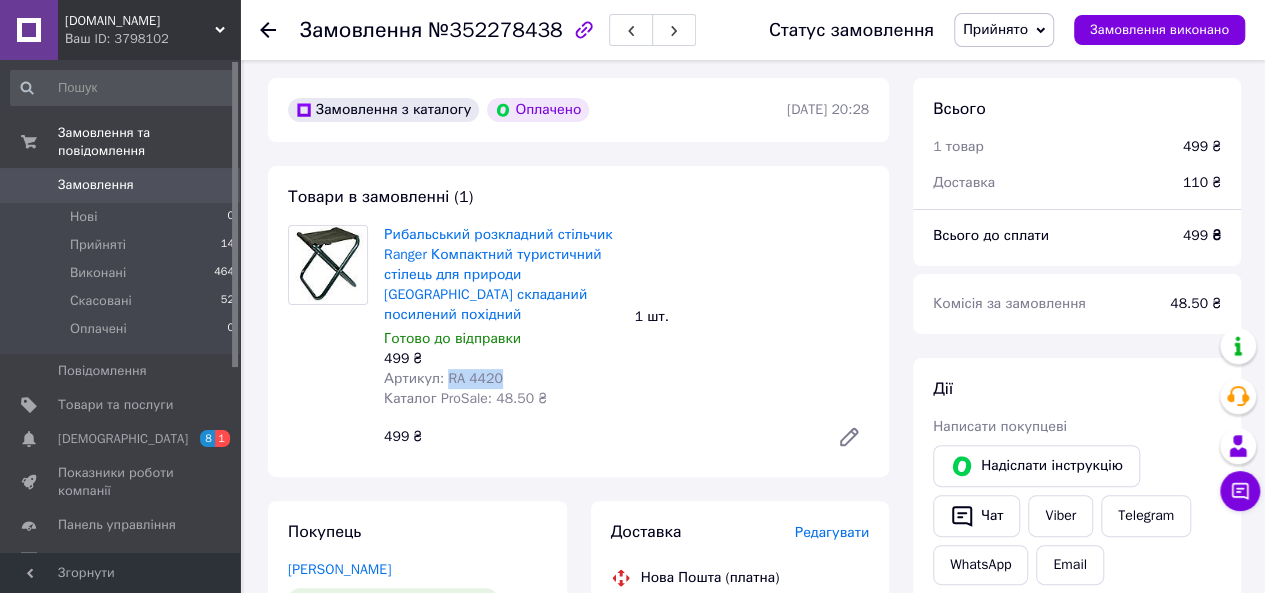 drag, startPoint x: 499, startPoint y: 357, endPoint x: 444, endPoint y: 360, distance: 55.081757 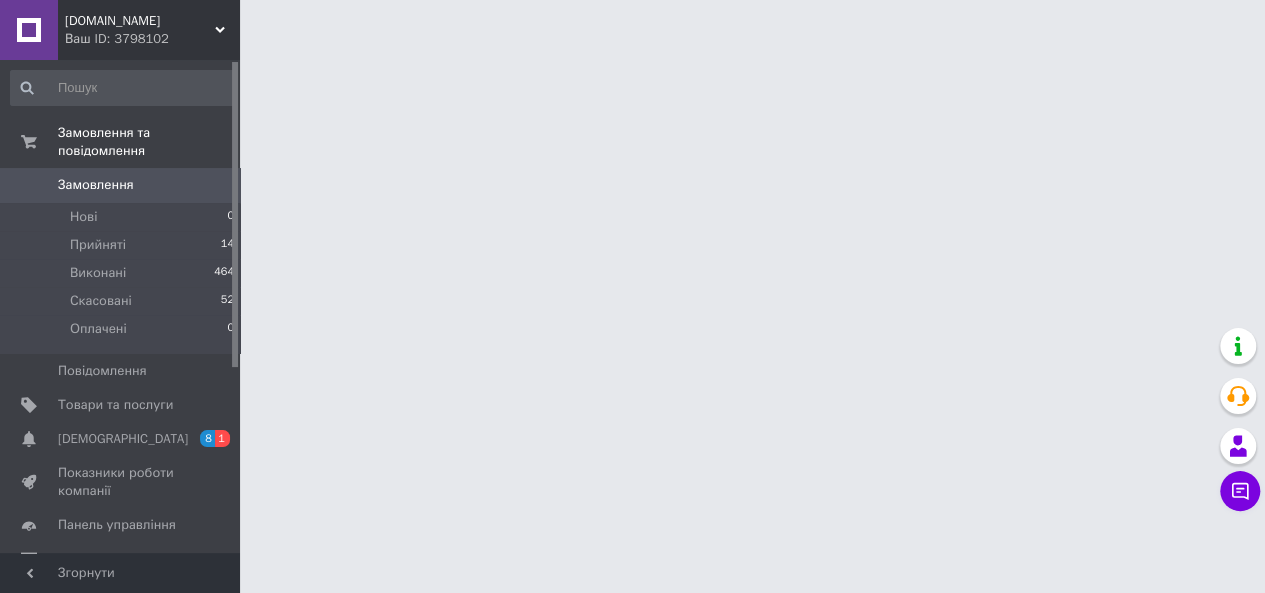 scroll, scrollTop: 0, scrollLeft: 0, axis: both 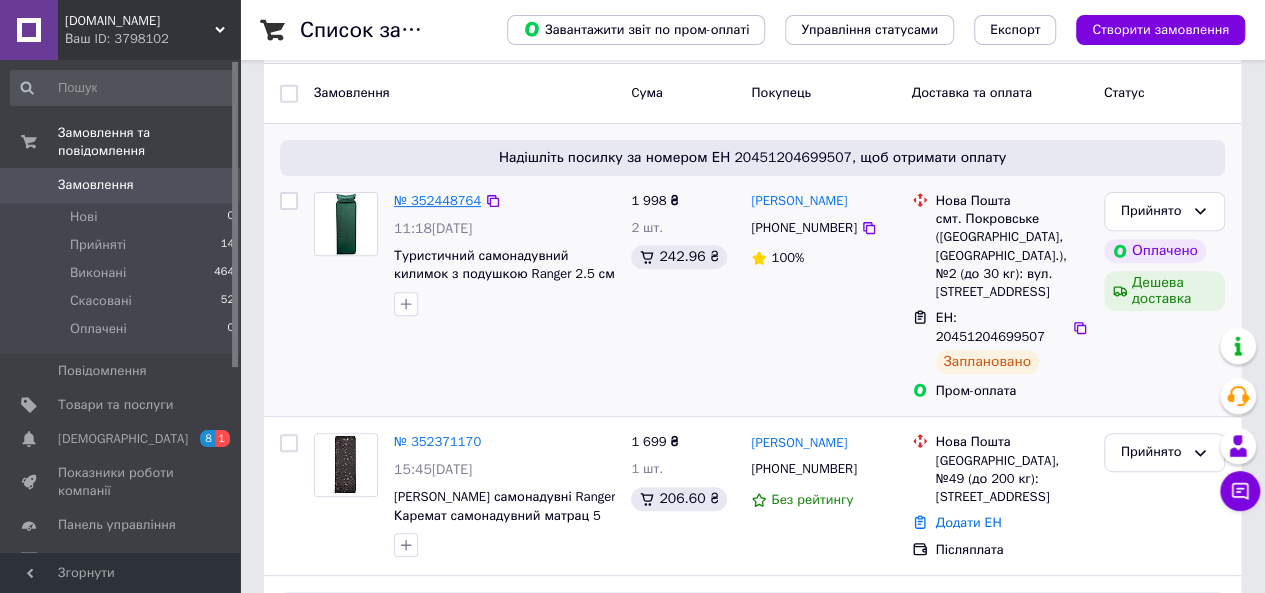 click on "№ 352448764" at bounding box center [437, 200] 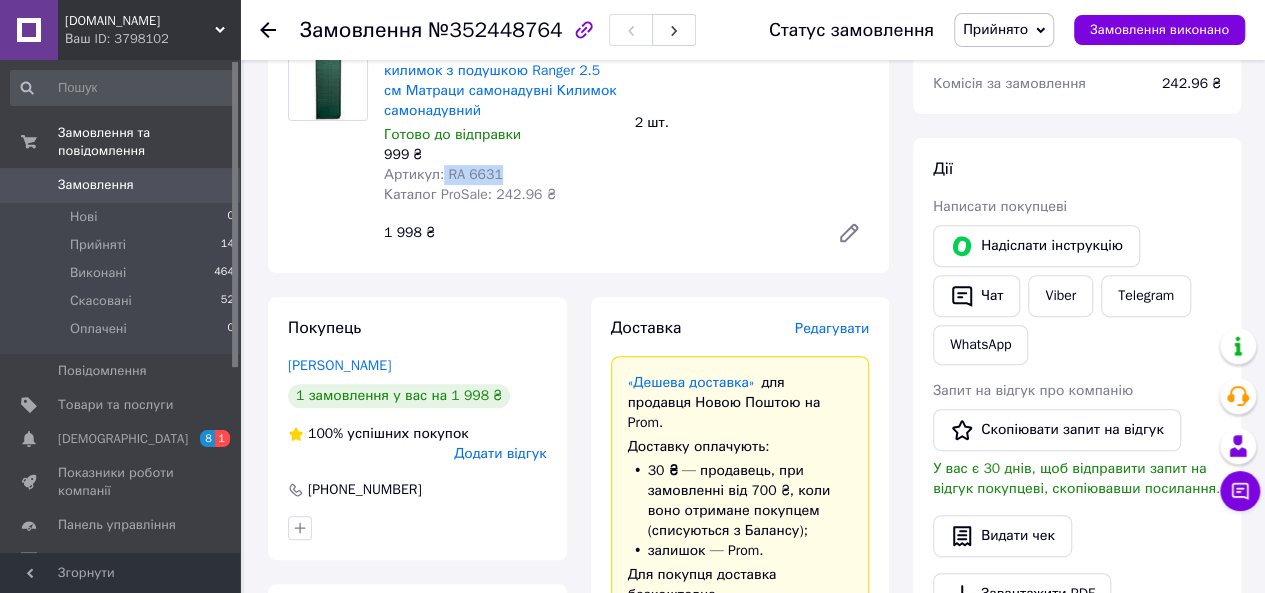 drag, startPoint x: 500, startPoint y: 173, endPoint x: 440, endPoint y: 172, distance: 60.00833 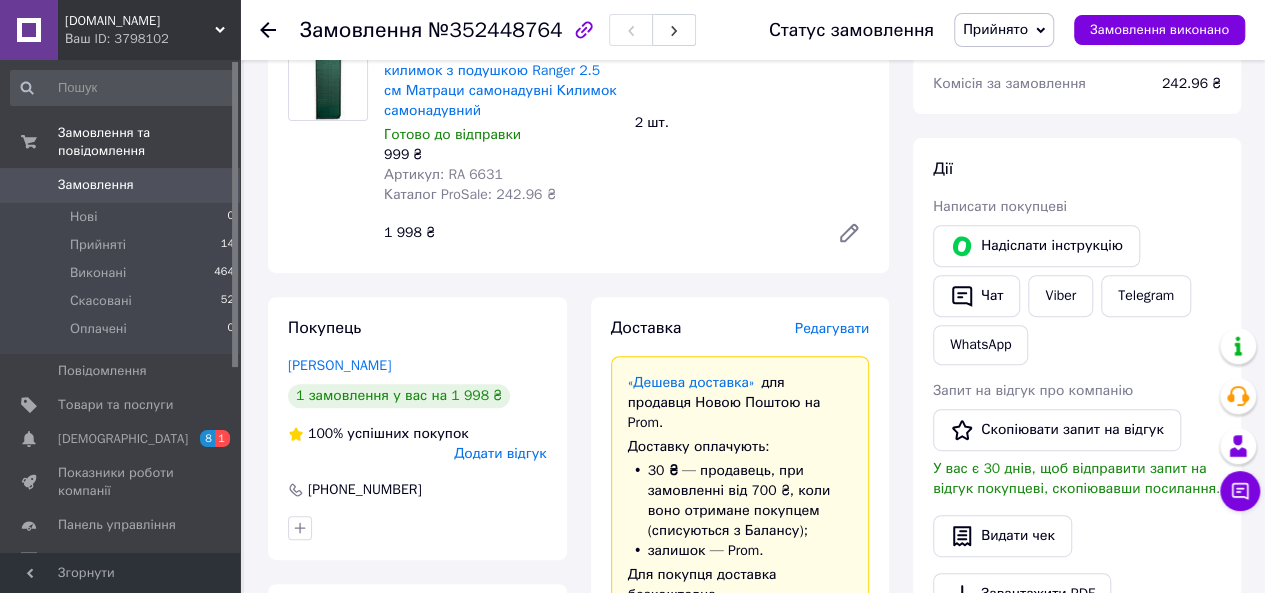 click on "Артикул: RA 6631" at bounding box center [501, 175] 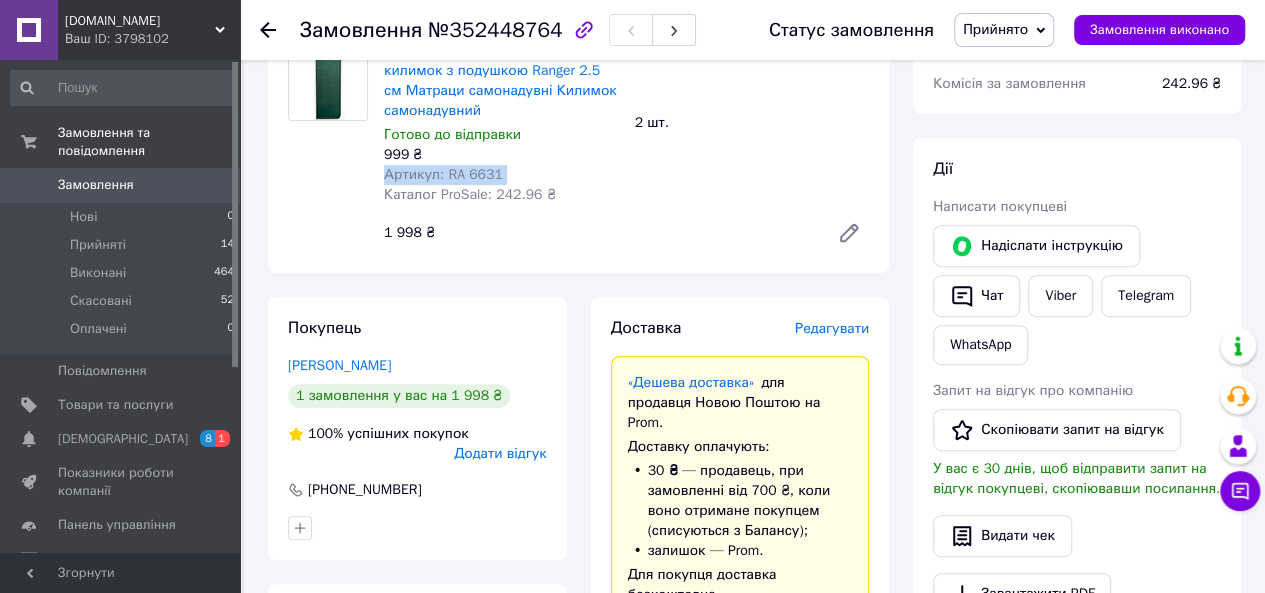 drag, startPoint x: 499, startPoint y: 178, endPoint x: 479, endPoint y: 175, distance: 20.22375 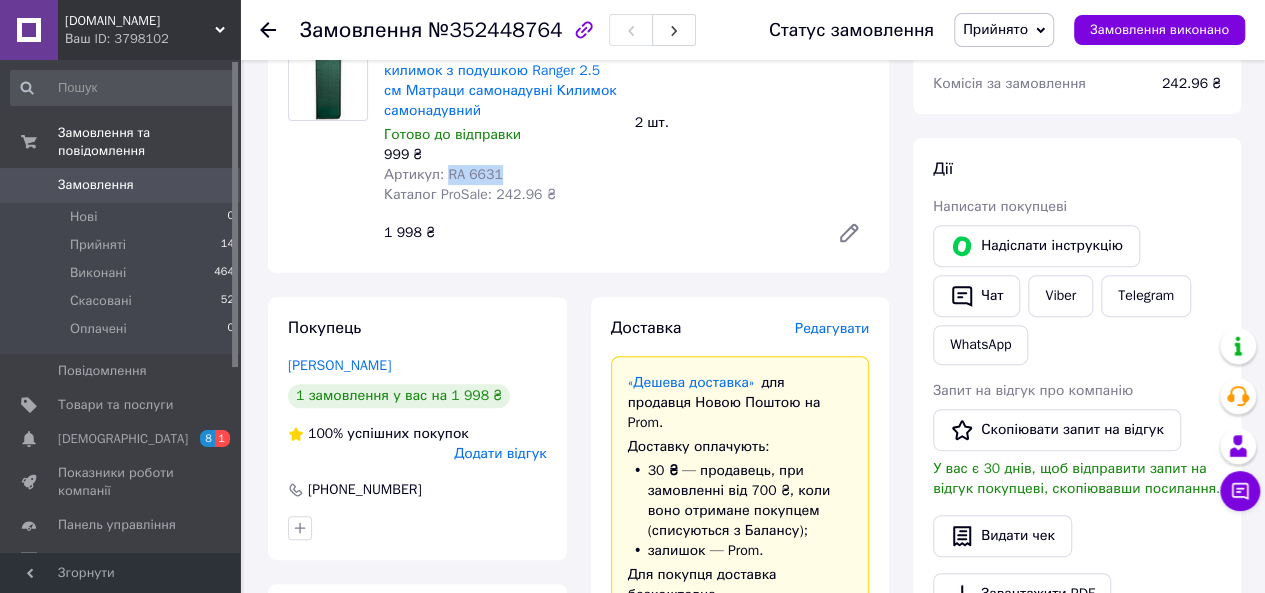 drag, startPoint x: 444, startPoint y: 176, endPoint x: 500, endPoint y: 175, distance: 56.008926 